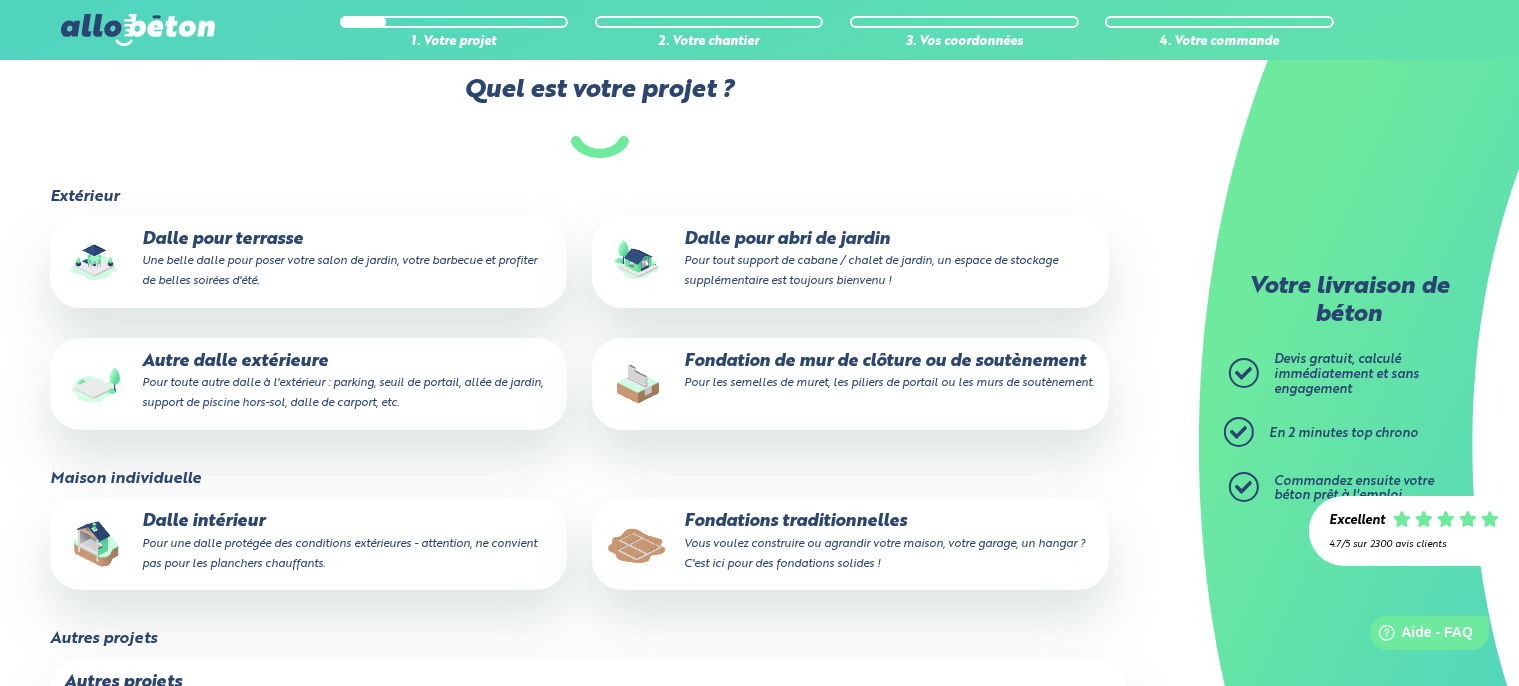 scroll, scrollTop: 422, scrollLeft: 0, axis: vertical 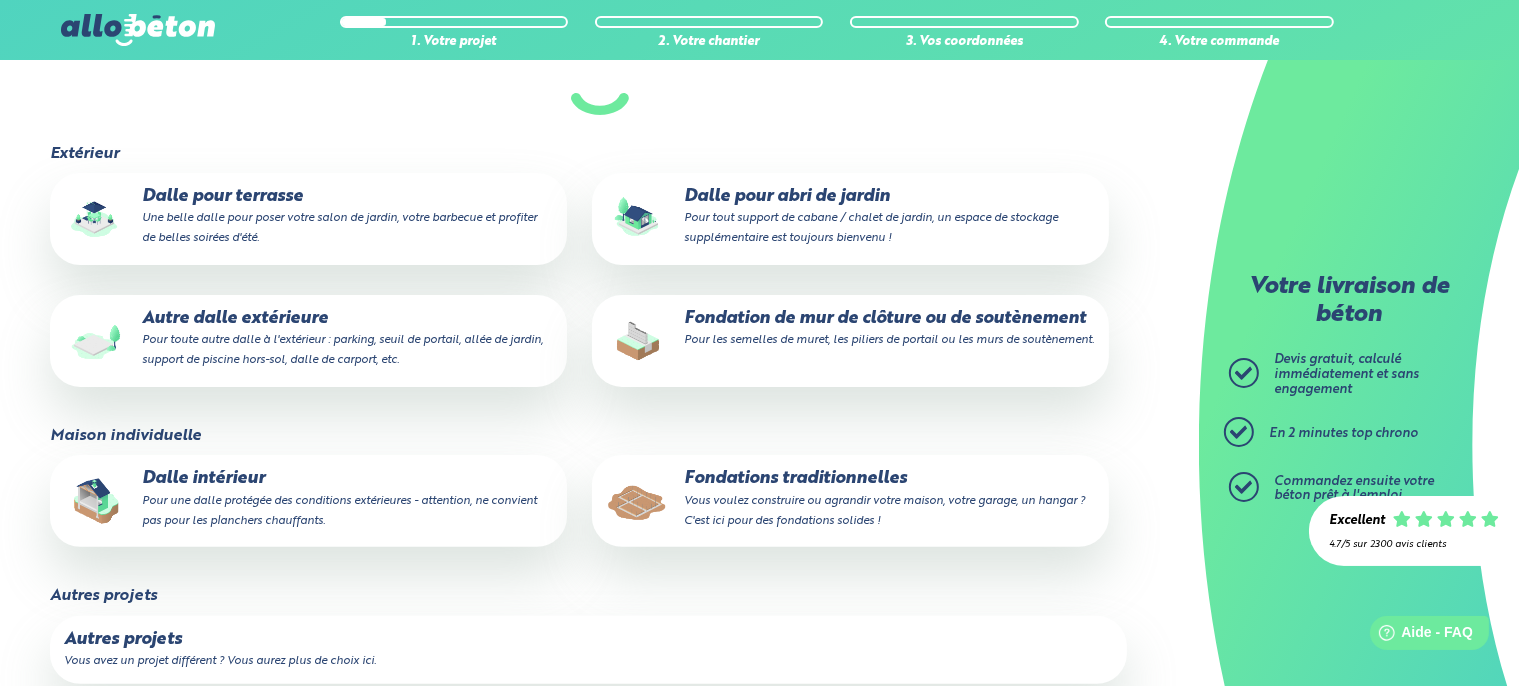 click on "Dalle pour terrasse
Une belle dalle pour poser votre salon de jardin, votre barbecue et profiter de belles soirées d'été." at bounding box center [308, 217] 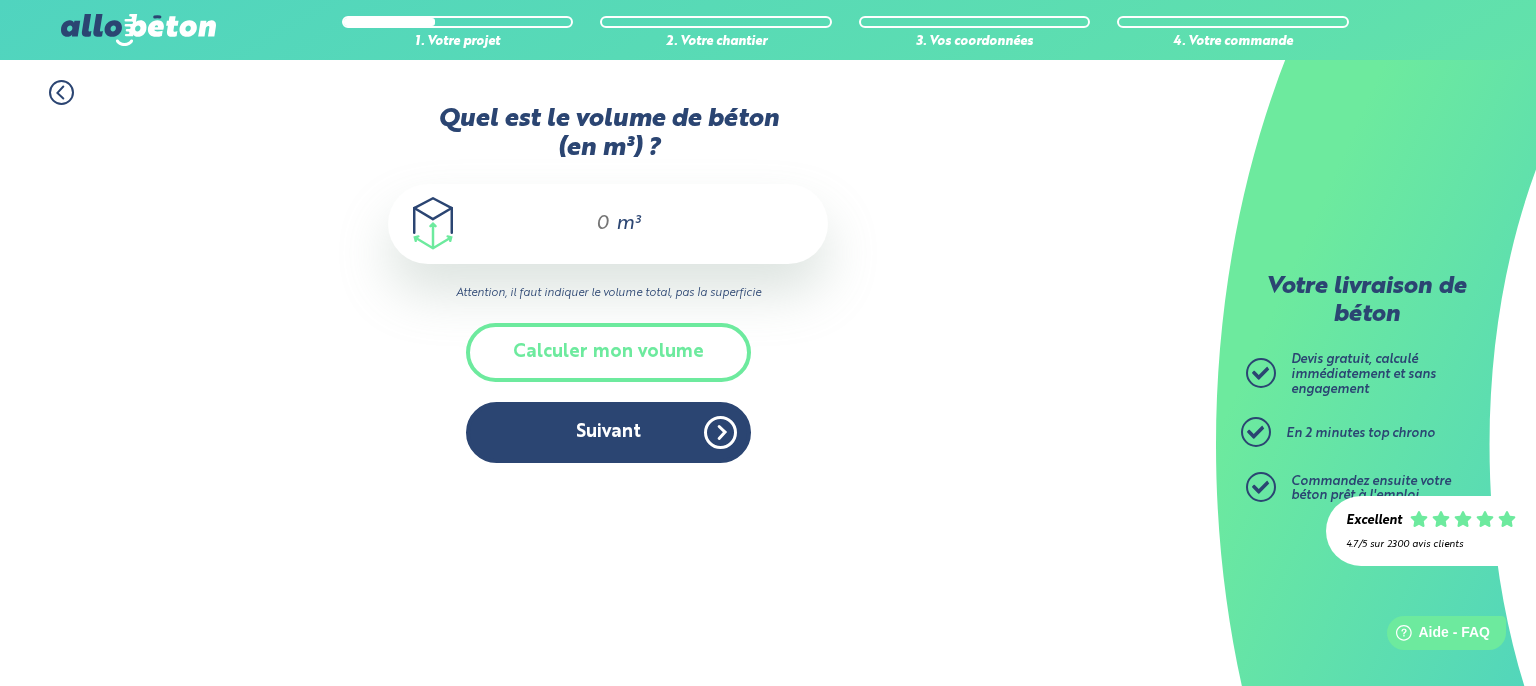 click on "Quel est le volume de béton (en m³) ?" at bounding box center [594, 224] 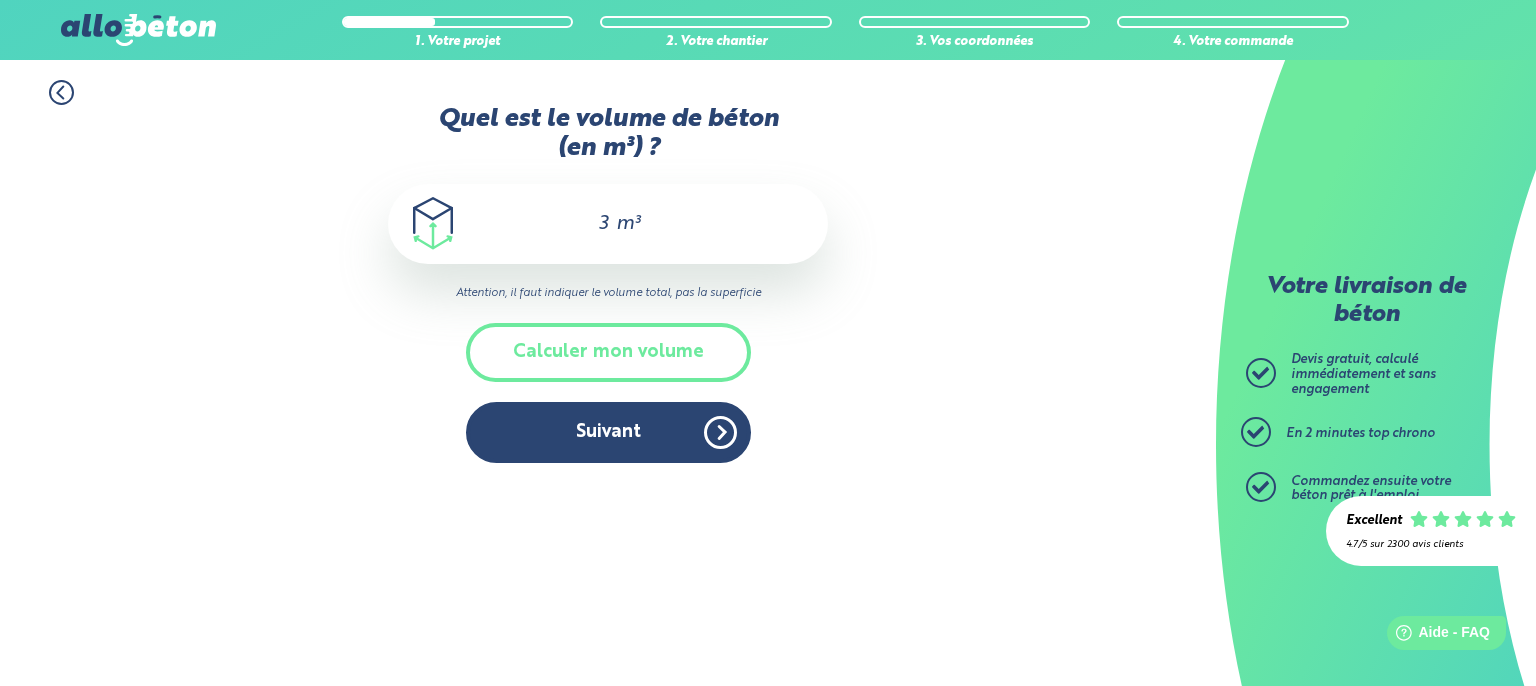 type on "3" 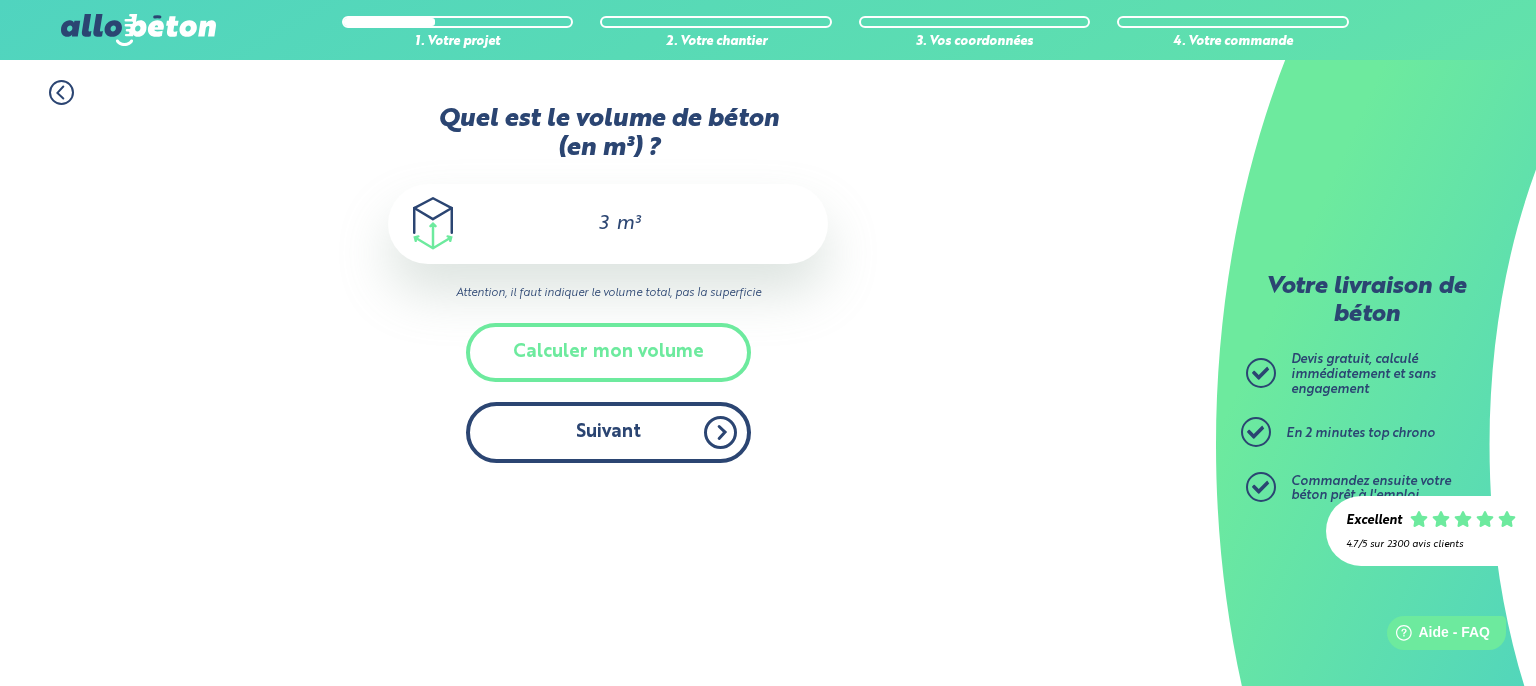 click on "Suivant" at bounding box center [608, 432] 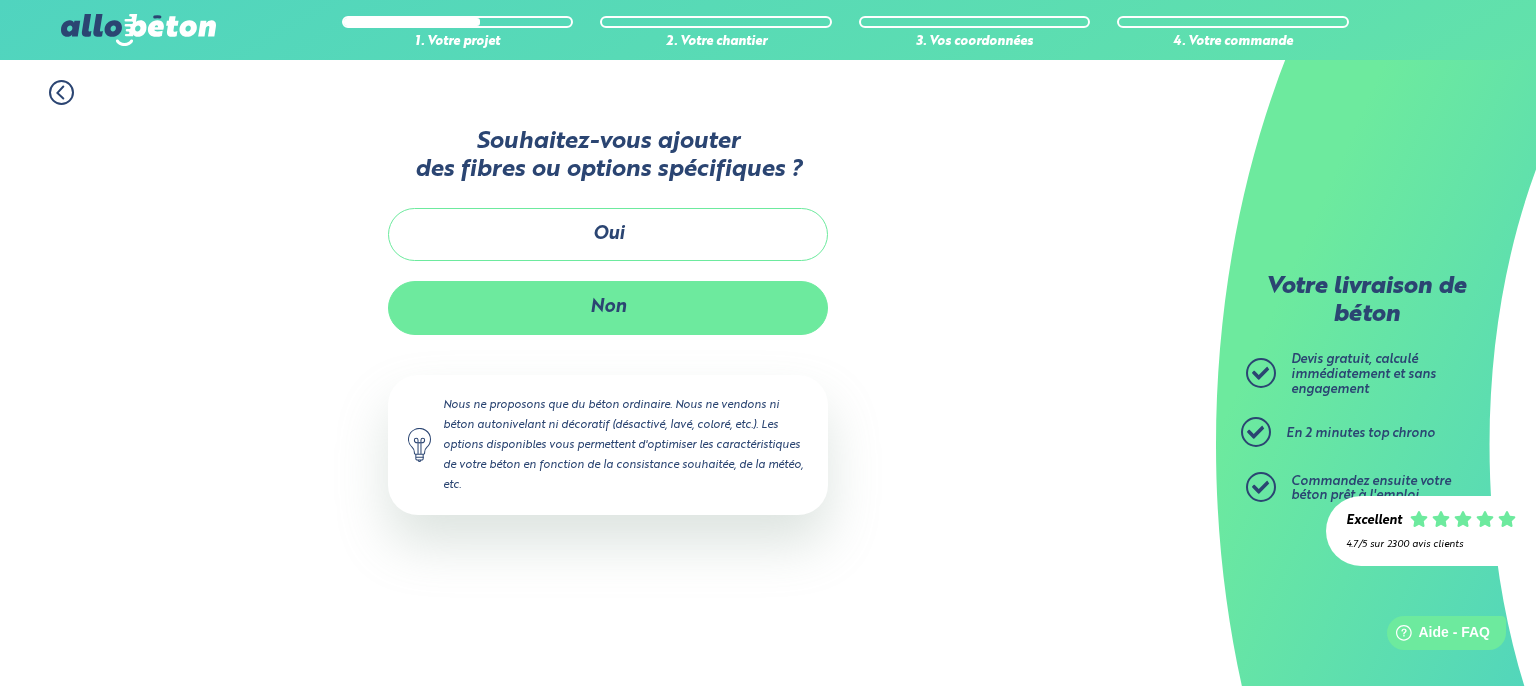click on "Non" at bounding box center [608, 307] 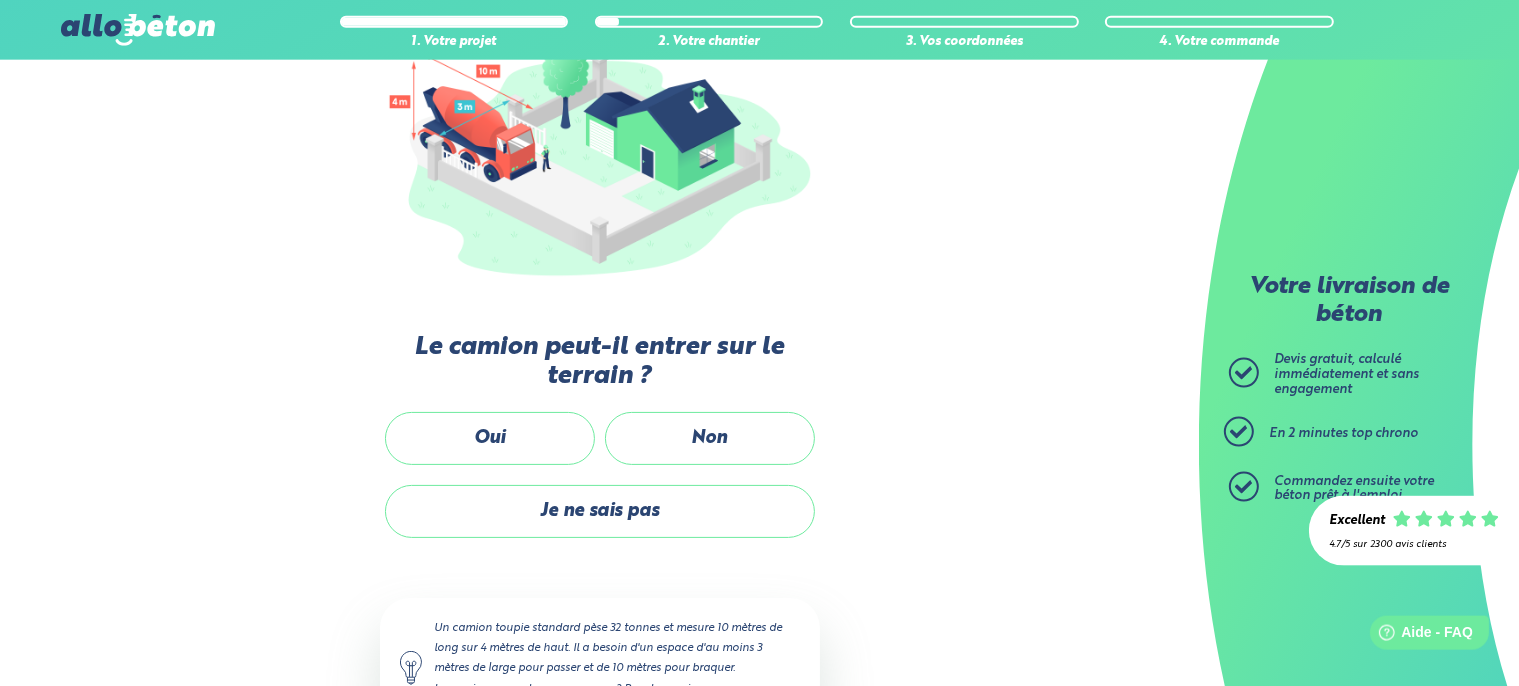 scroll, scrollTop: 316, scrollLeft: 0, axis: vertical 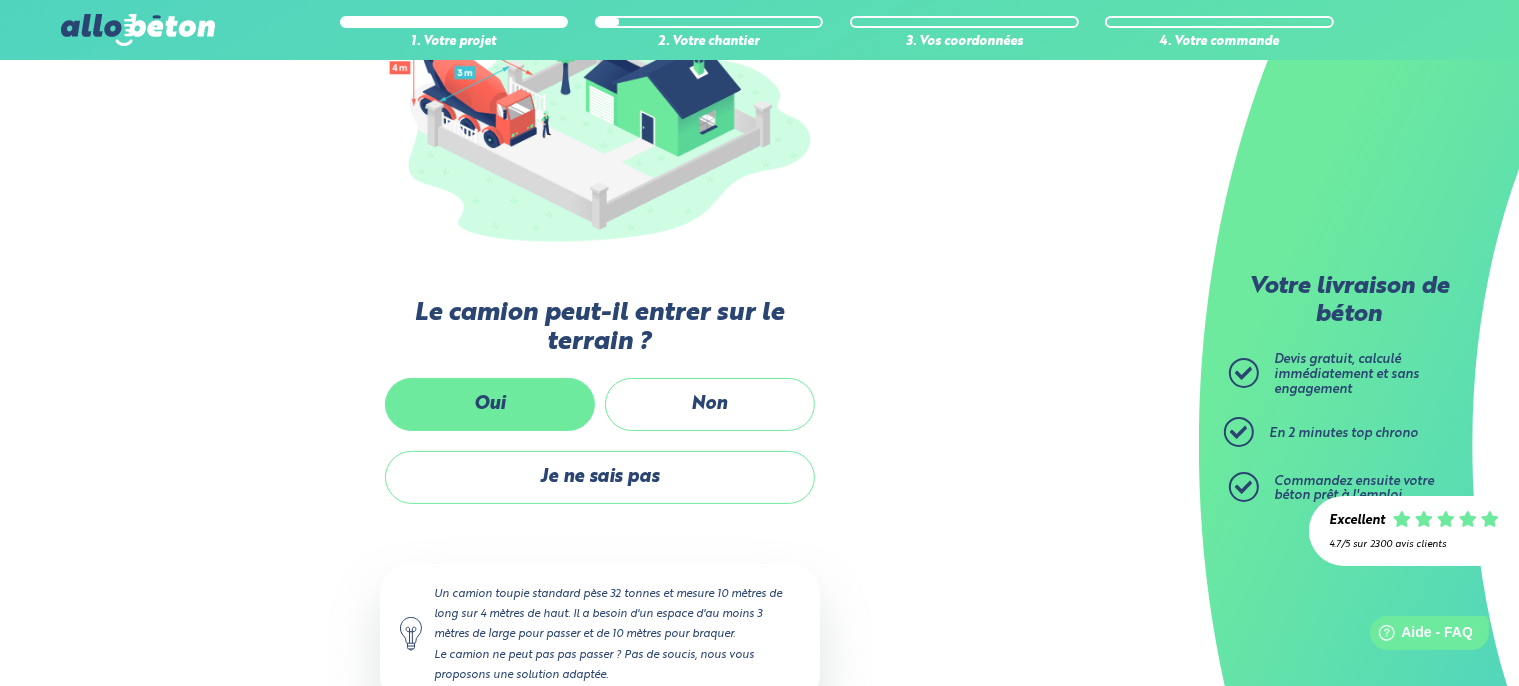 click on "Oui" at bounding box center (490, 404) 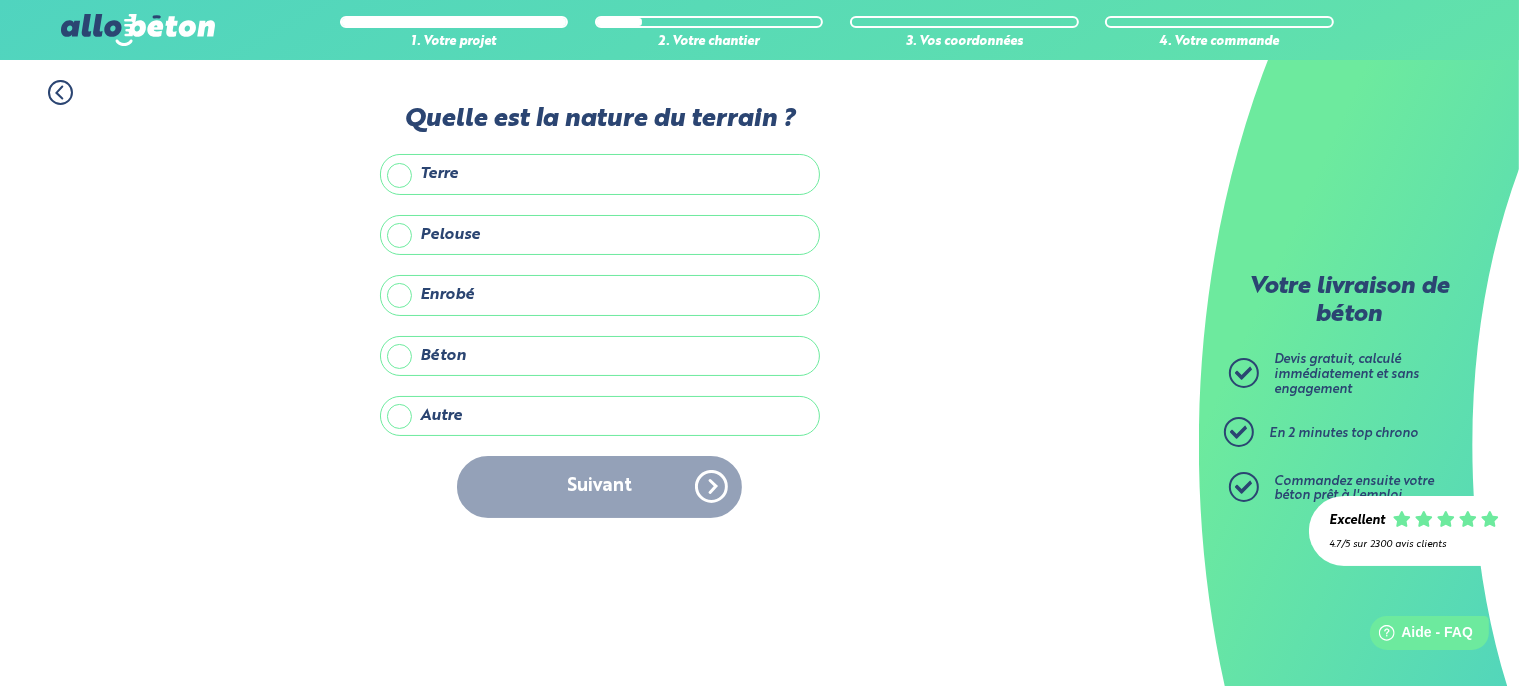 scroll, scrollTop: 0, scrollLeft: 0, axis: both 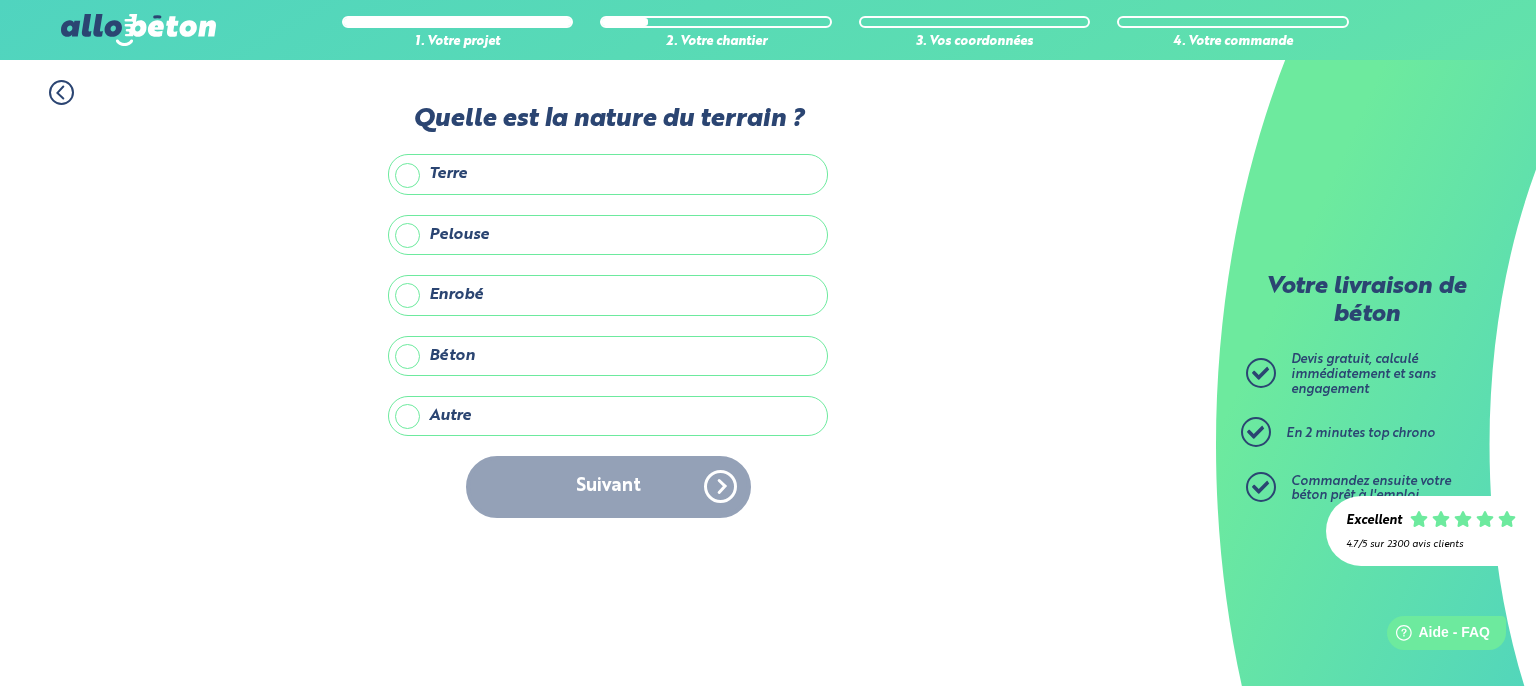 click on "Terre" at bounding box center [608, 174] 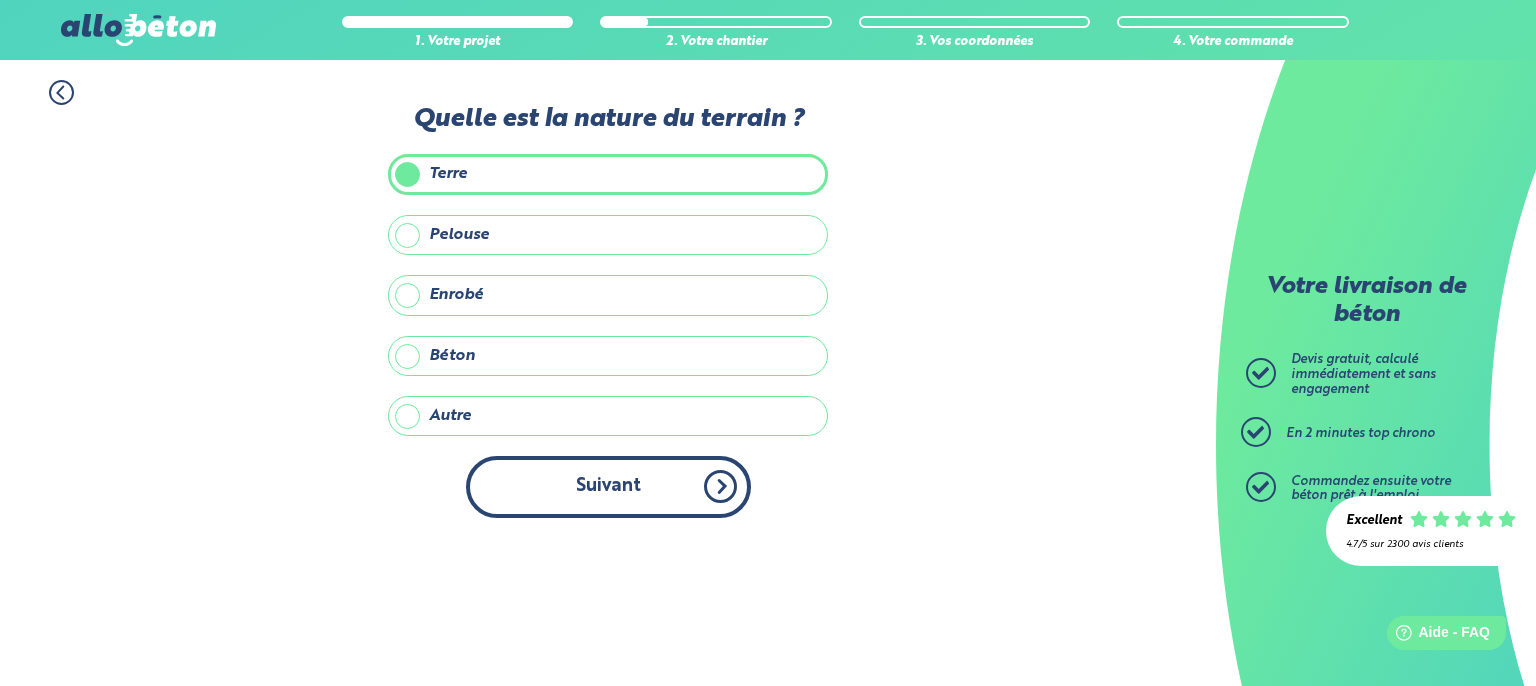 click on "Suivant" at bounding box center [608, 486] 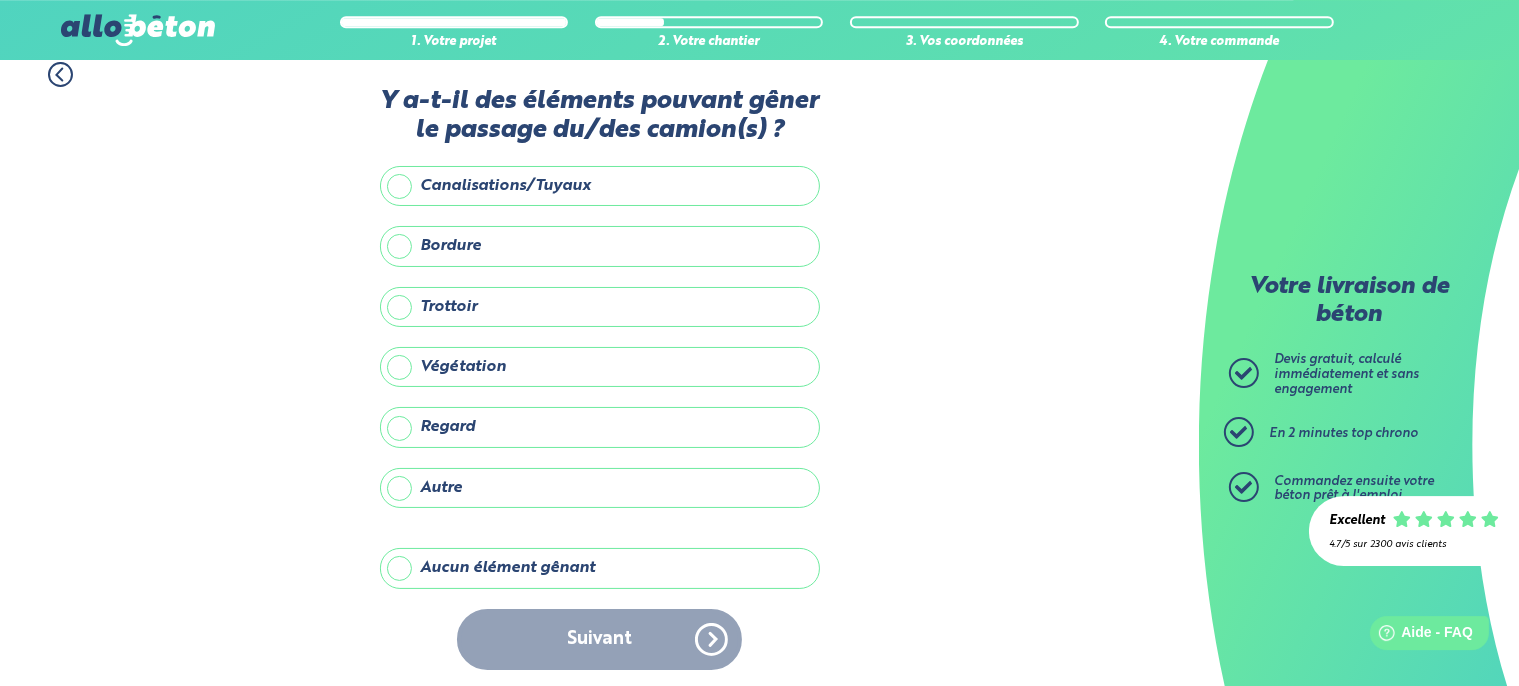scroll, scrollTop: 19, scrollLeft: 0, axis: vertical 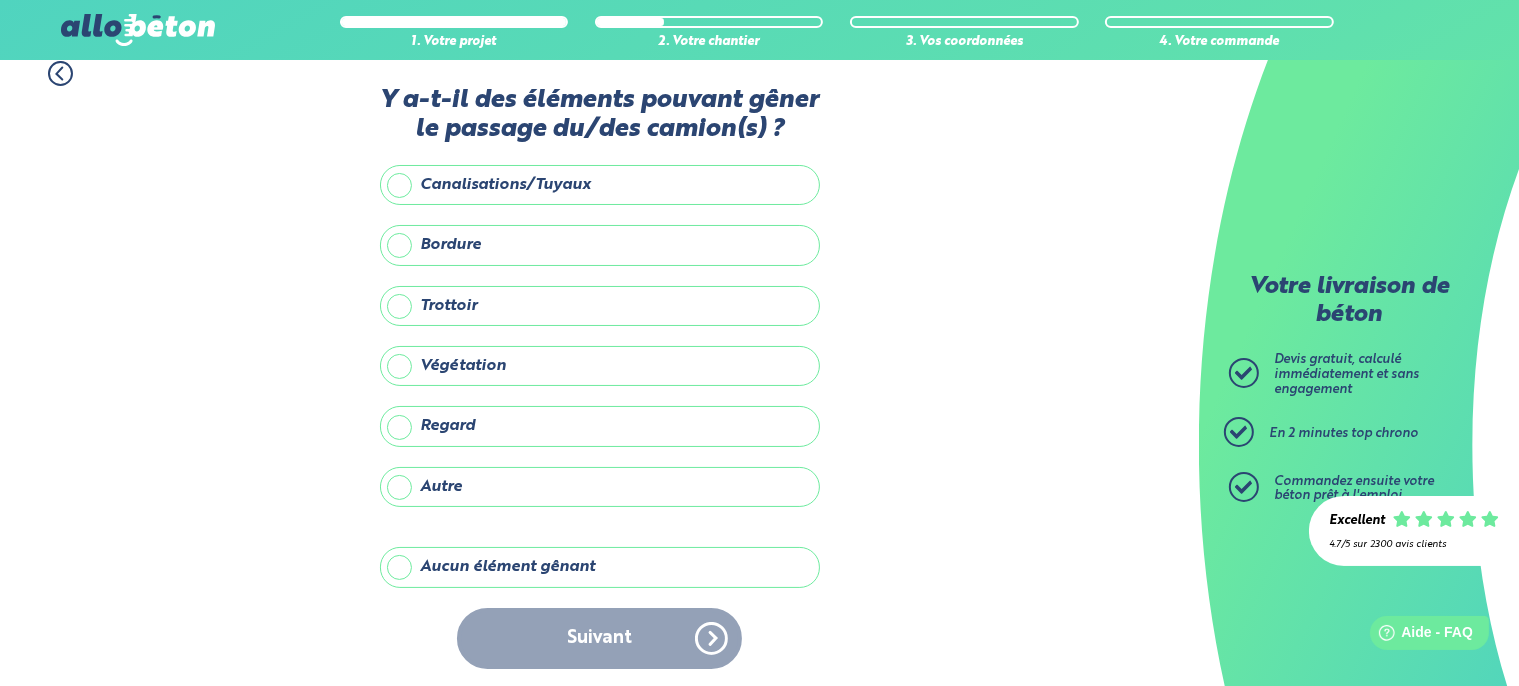 click on "Aucun élément gênant" at bounding box center (600, 567) 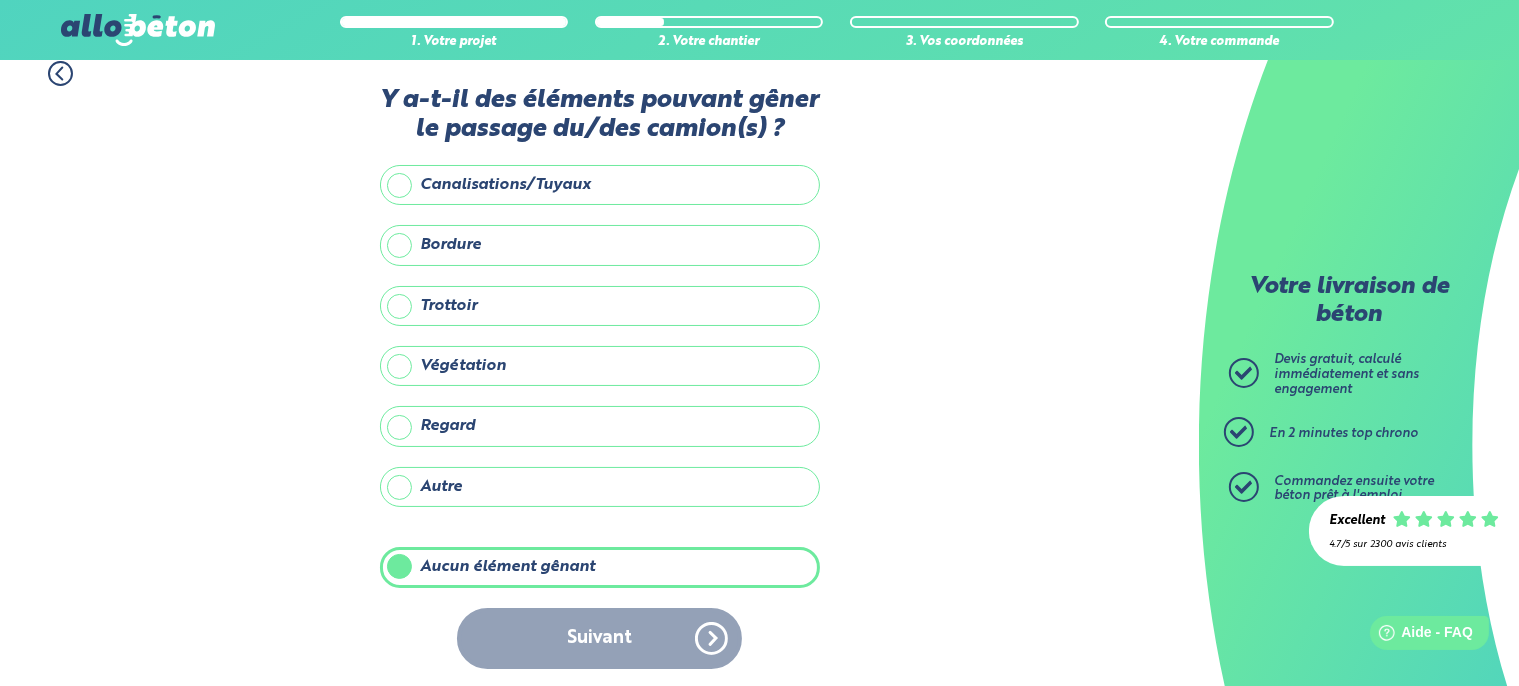 scroll, scrollTop: 18, scrollLeft: 0, axis: vertical 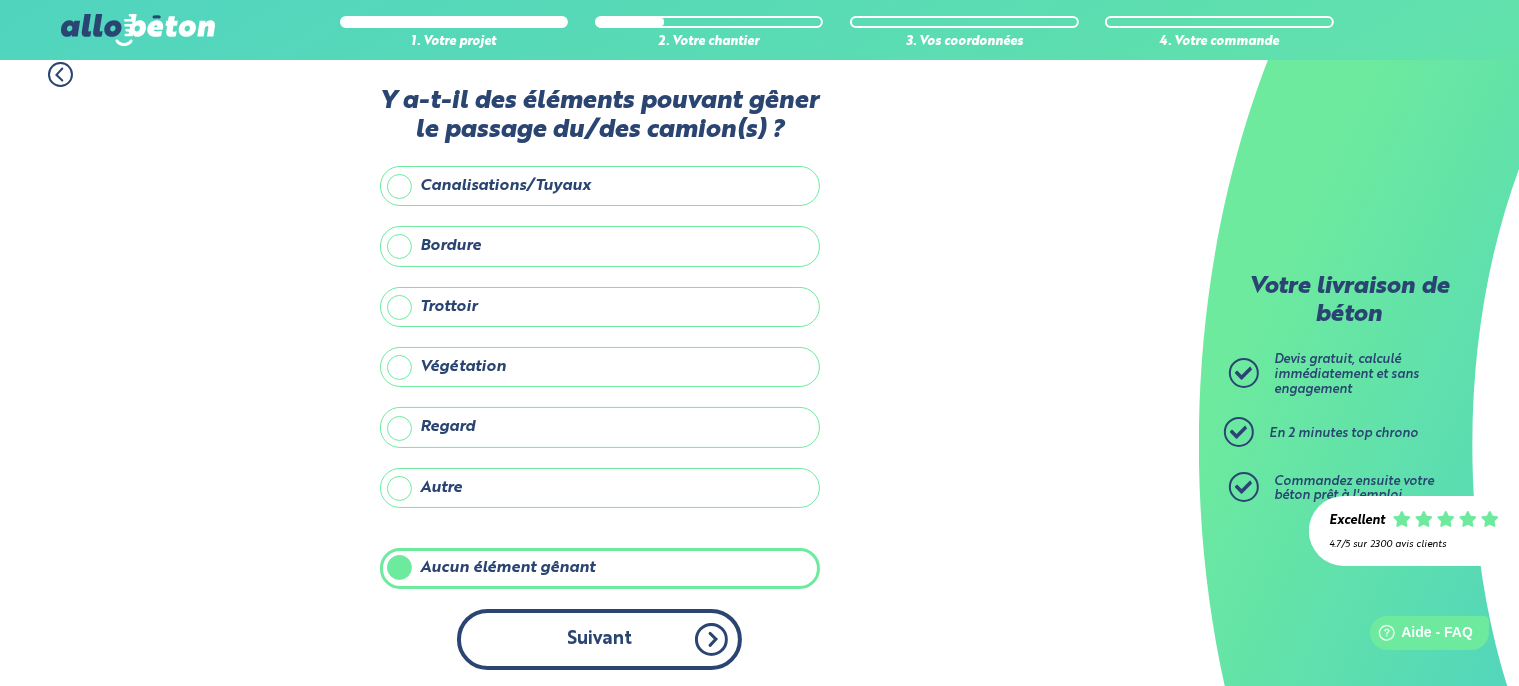 click on "Suivant" at bounding box center (599, 639) 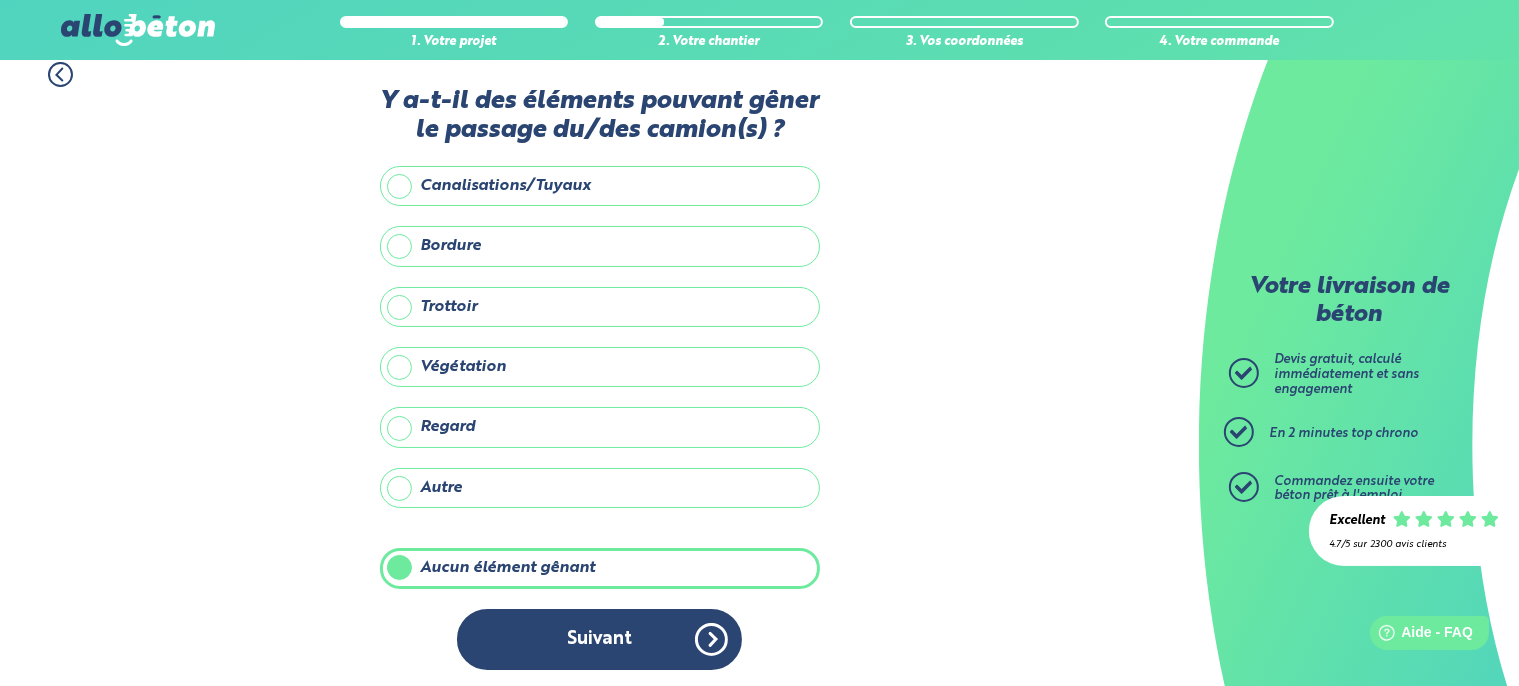 scroll, scrollTop: 0, scrollLeft: 0, axis: both 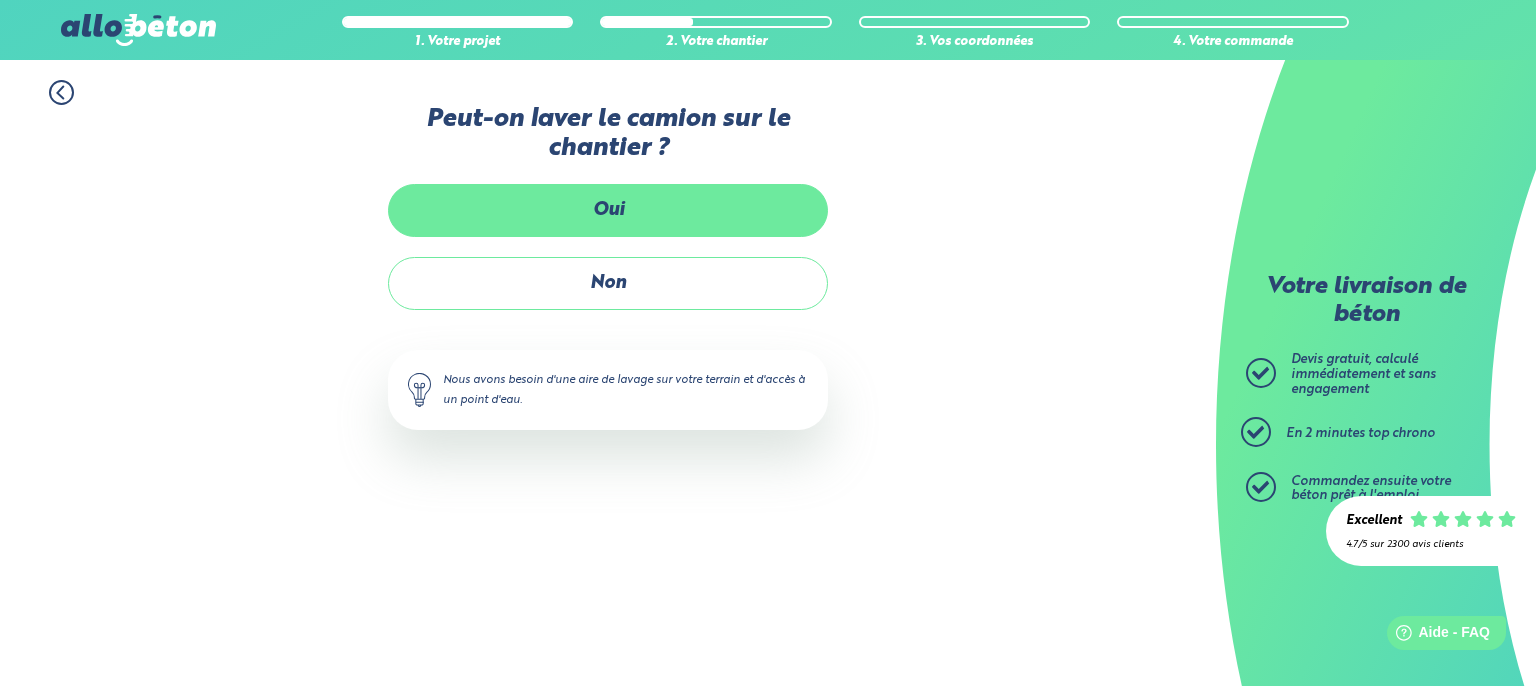 click on "Oui" at bounding box center [608, 210] 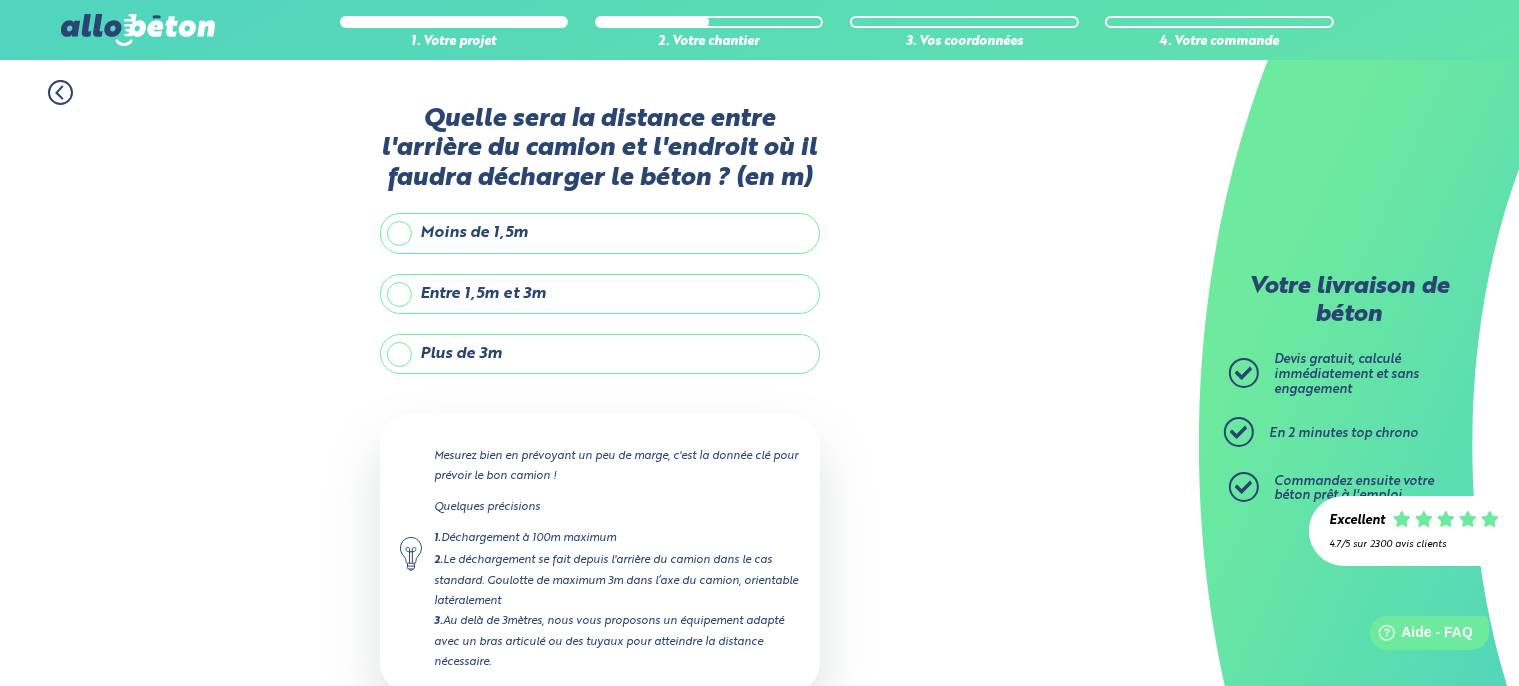 click on "Entre 1,5m et 3m" at bounding box center (600, 294) 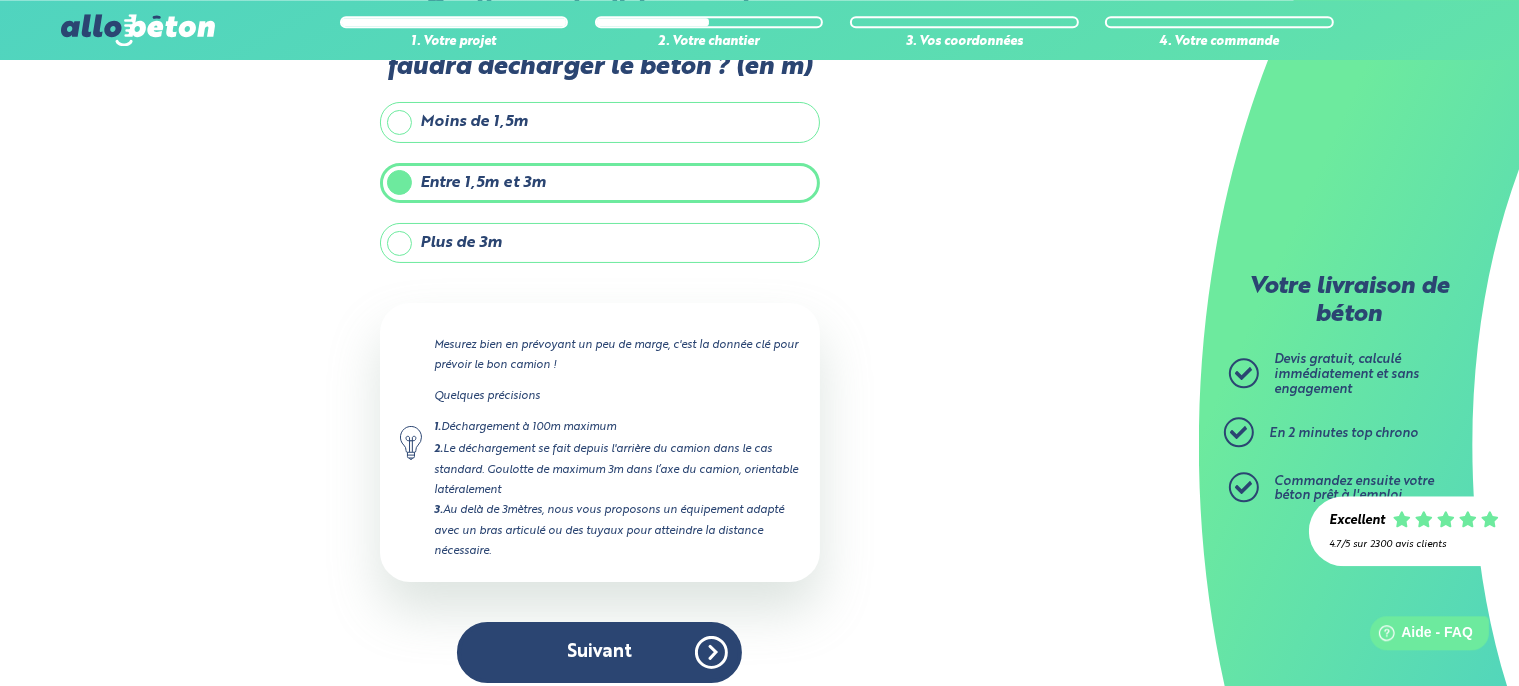 scroll, scrollTop: 123, scrollLeft: 0, axis: vertical 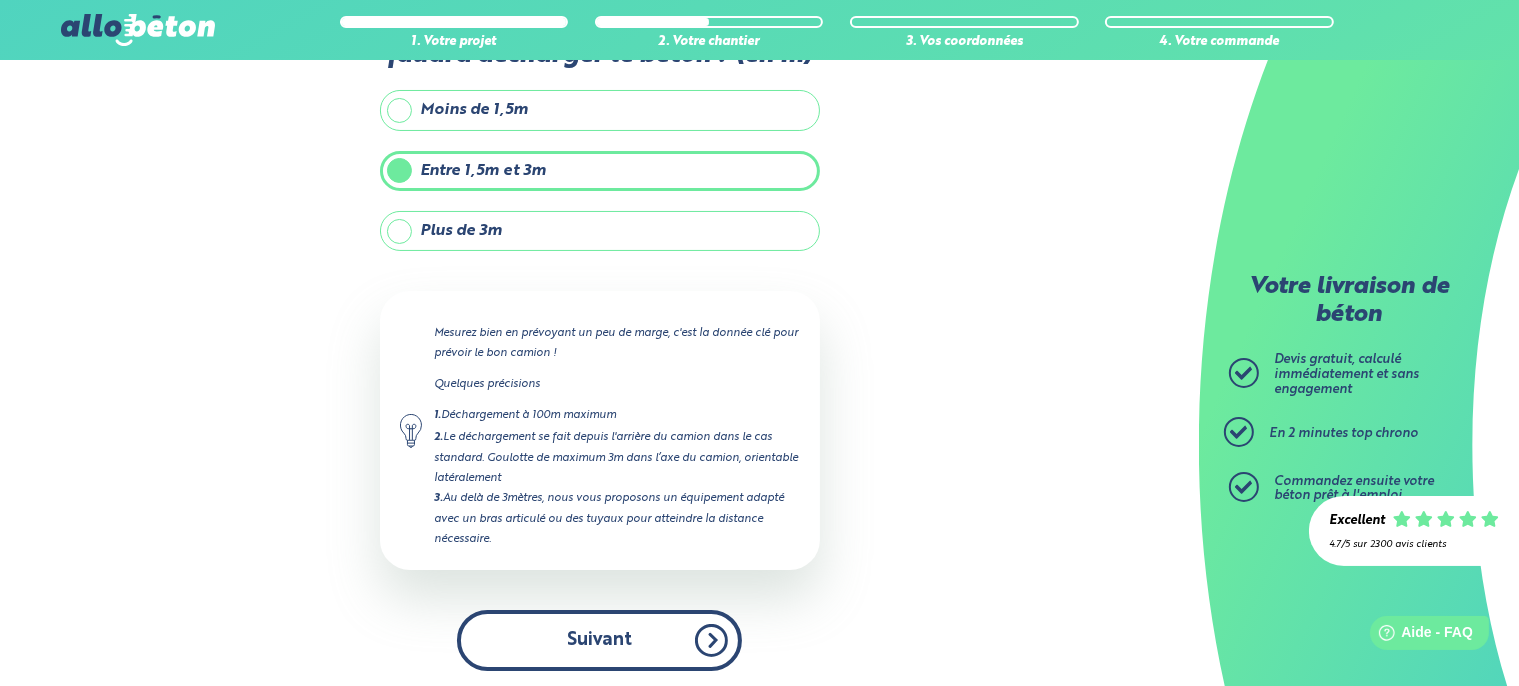 click on "Suivant" at bounding box center [599, 640] 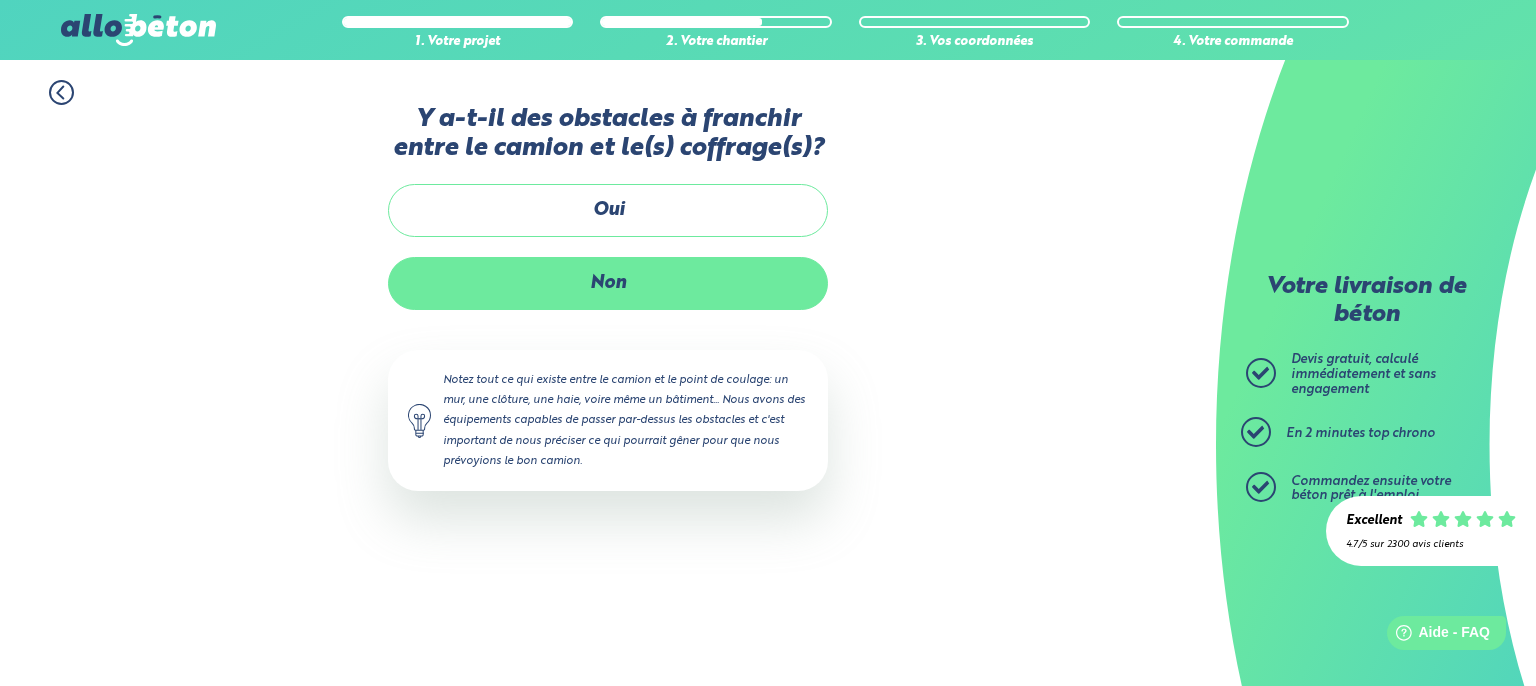 click on "Non" at bounding box center (608, 283) 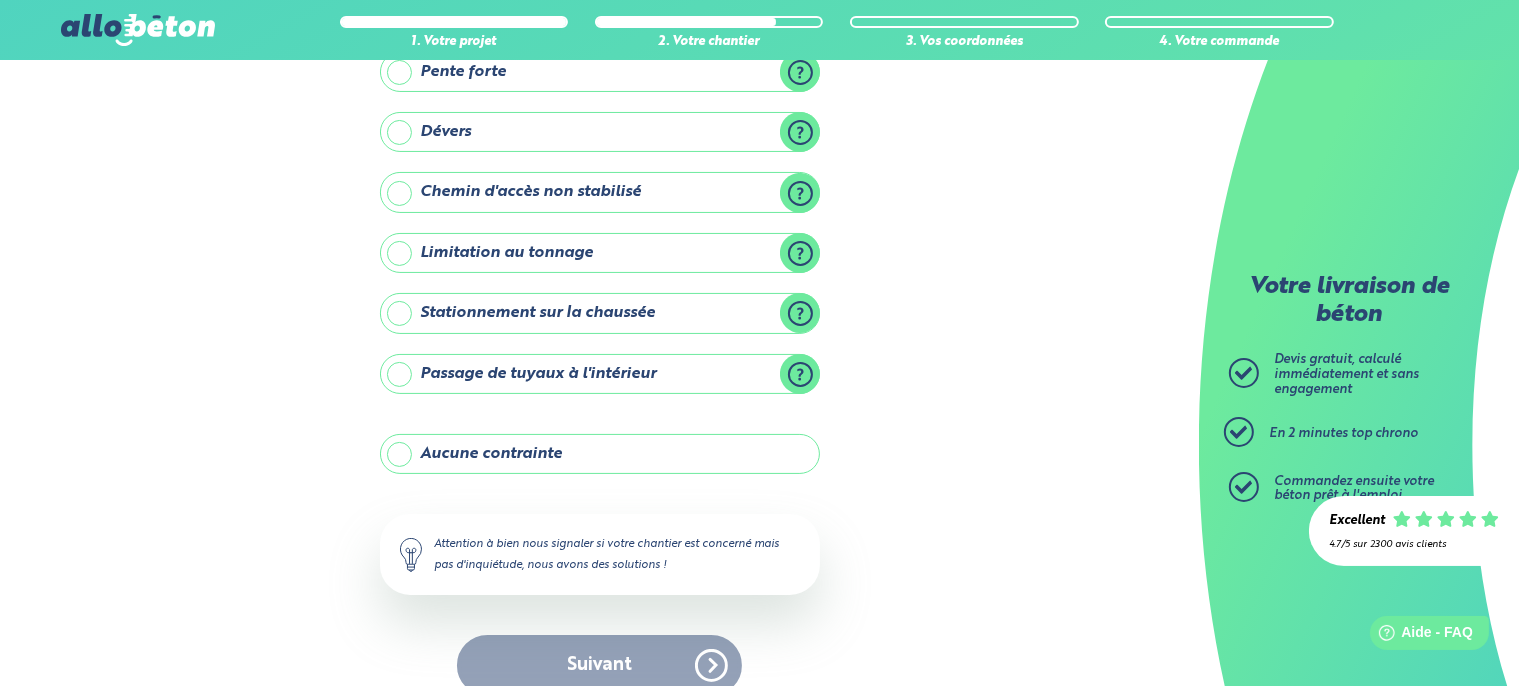 scroll, scrollTop: 238, scrollLeft: 0, axis: vertical 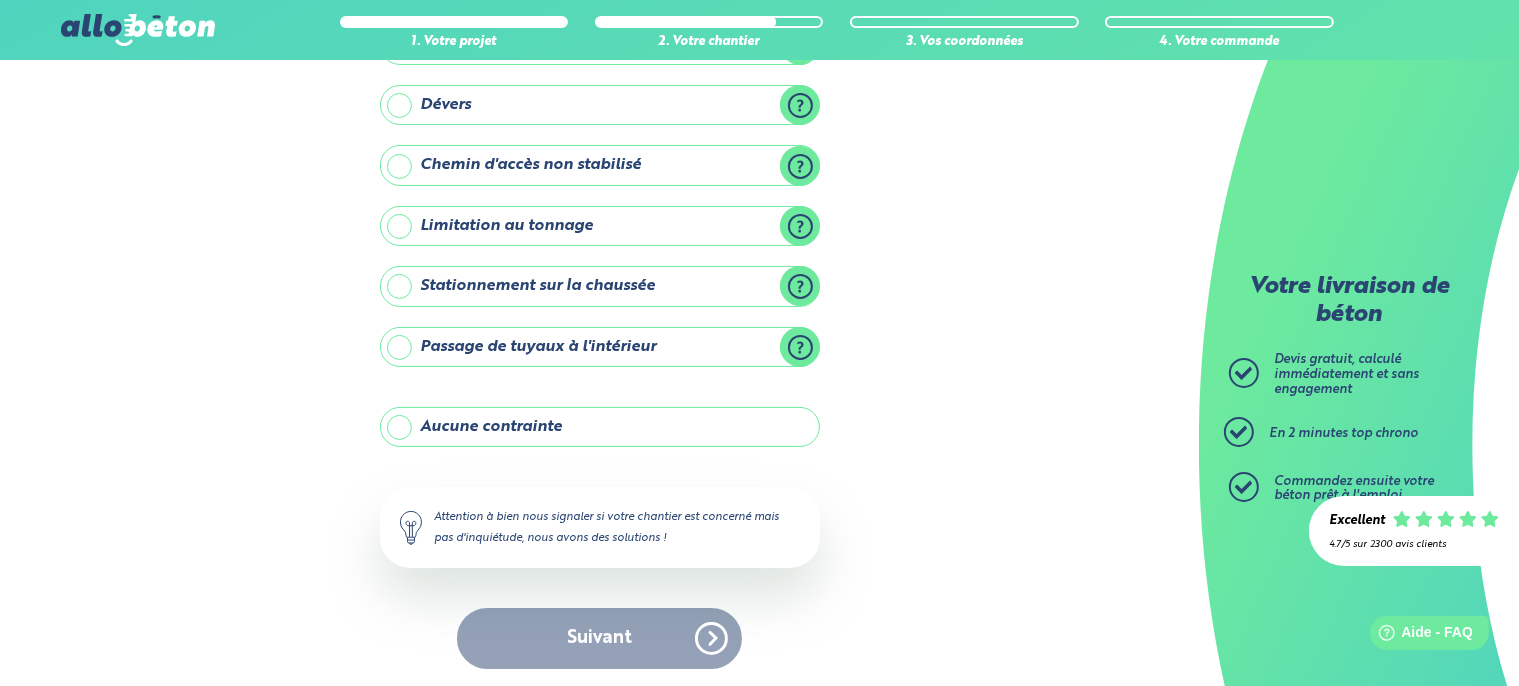 click on "Aucune contrainte" at bounding box center [600, 427] 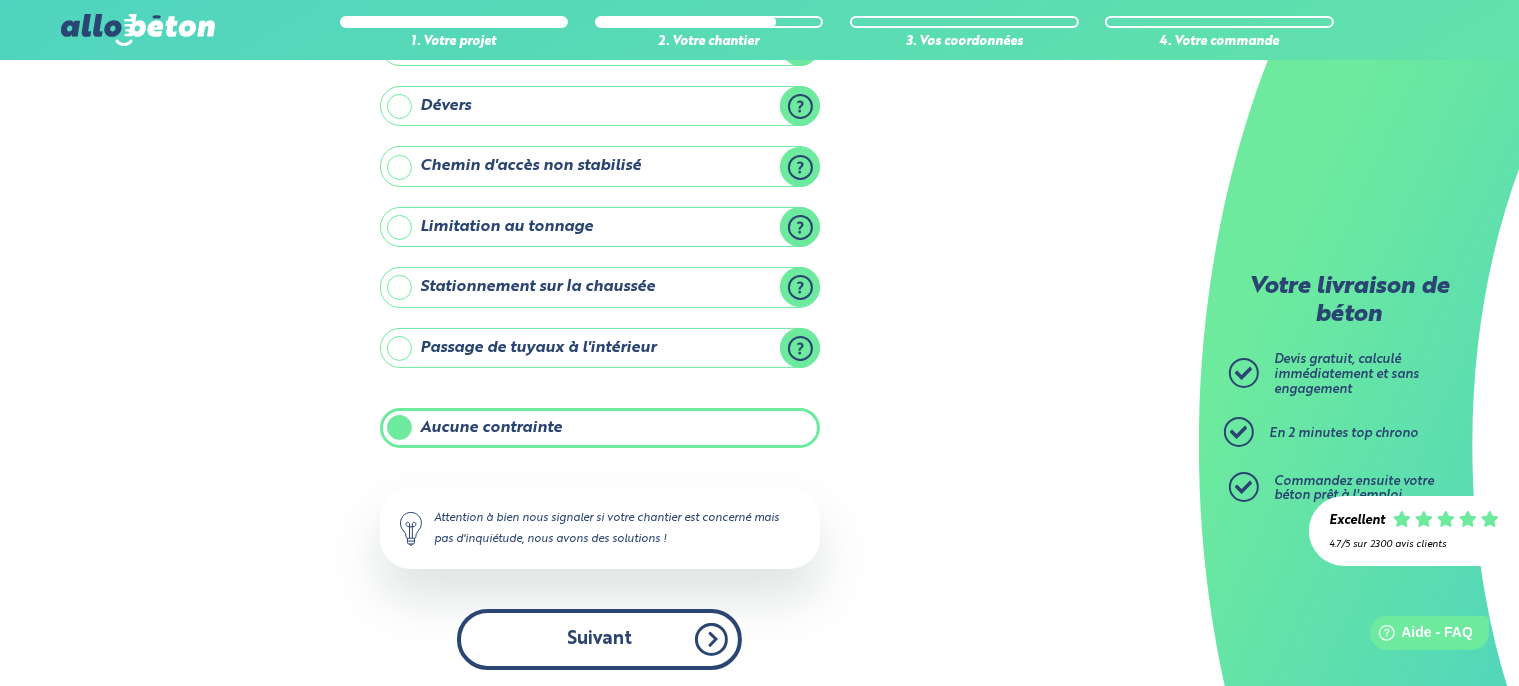 click on "Suivant" at bounding box center [599, 639] 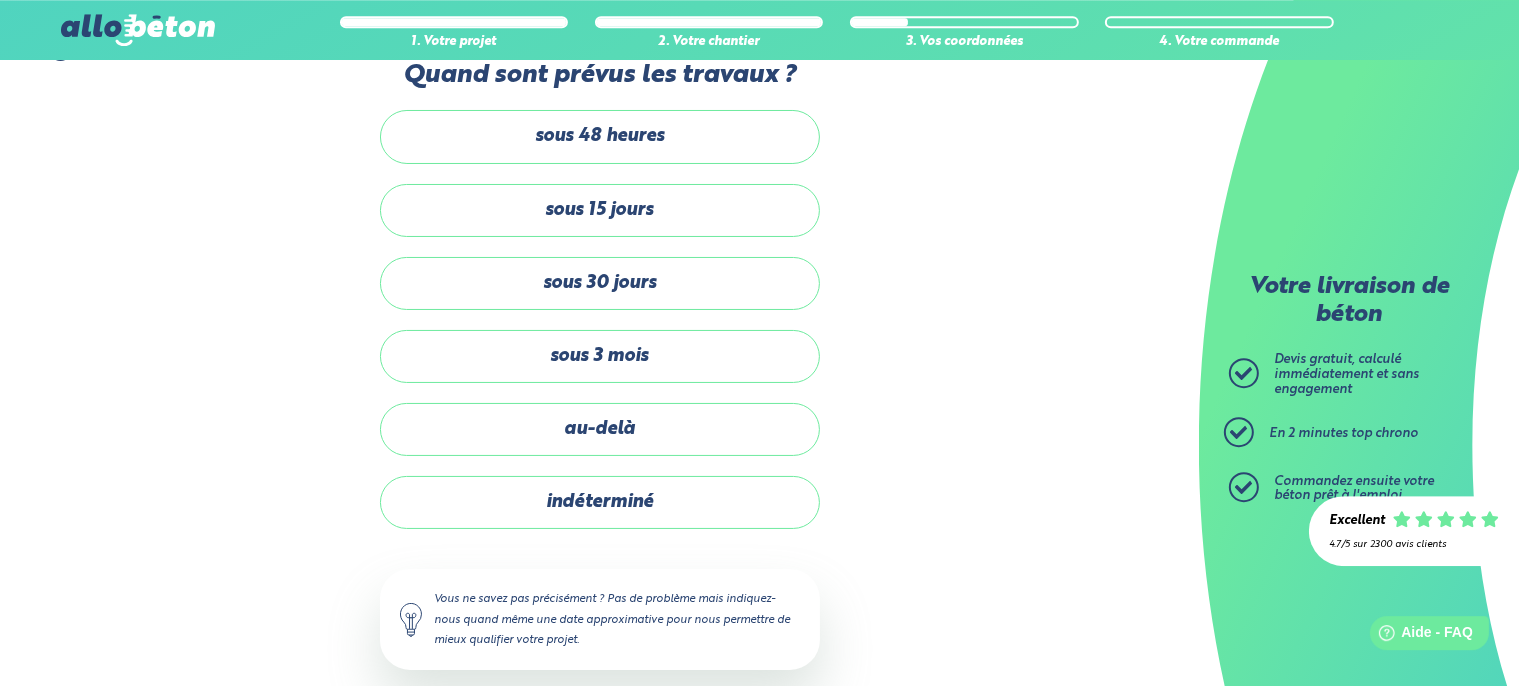scroll, scrollTop: 0, scrollLeft: 0, axis: both 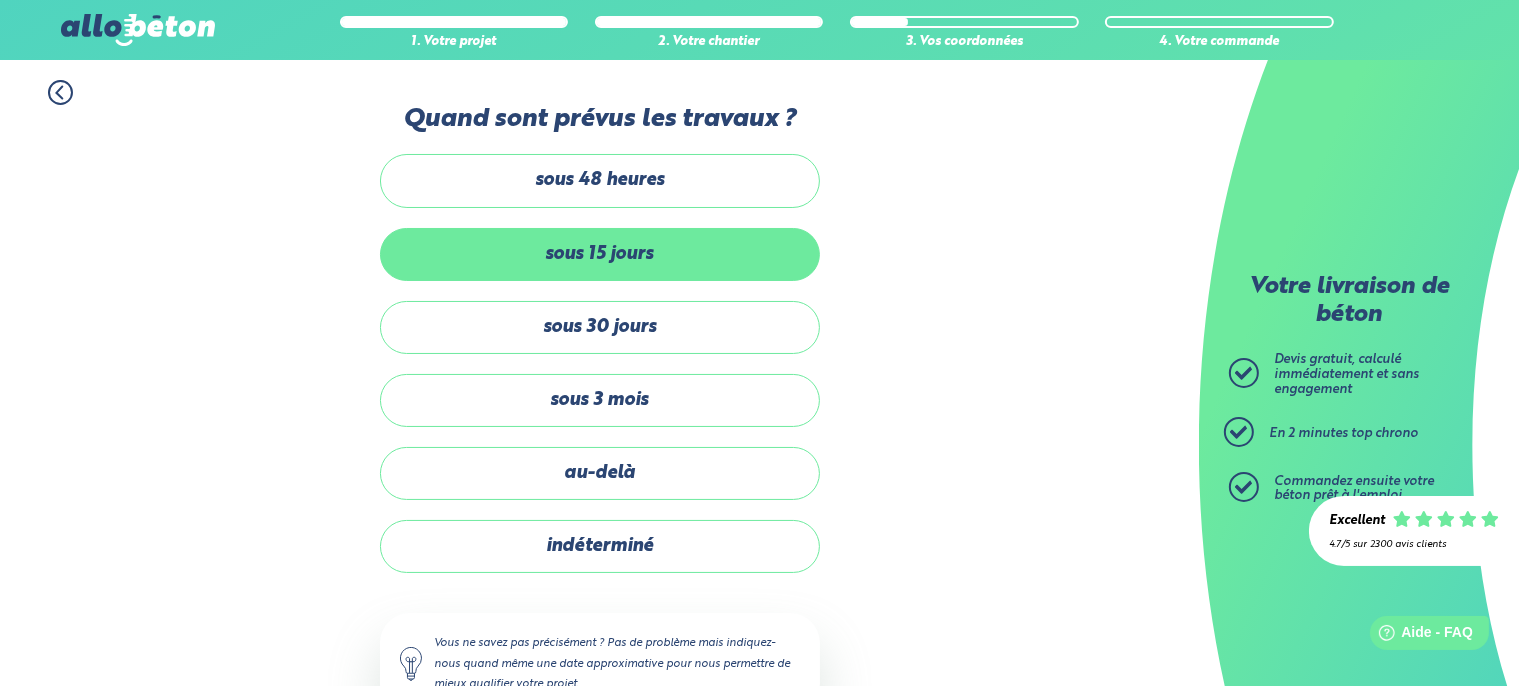 click on "sous 15 jours" at bounding box center (600, 254) 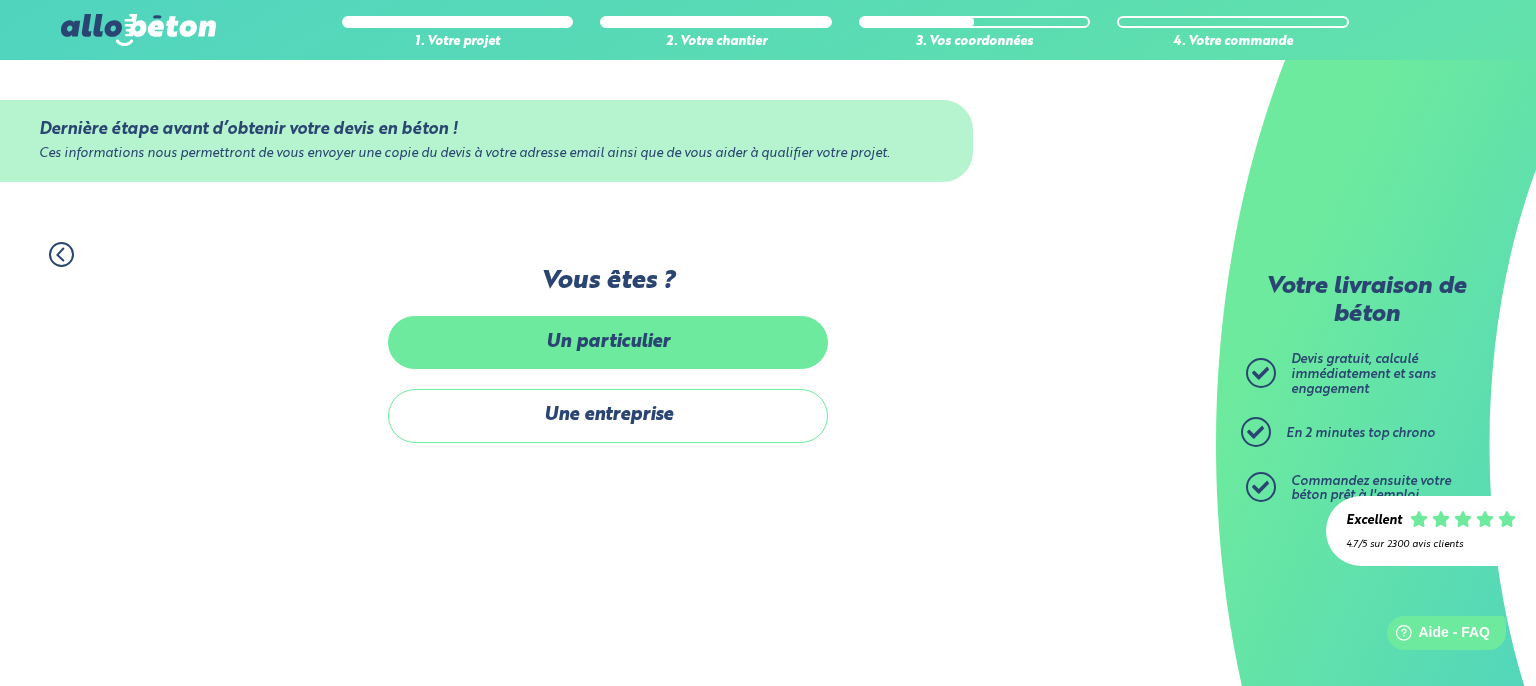 click on "Un particulier" at bounding box center (608, 342) 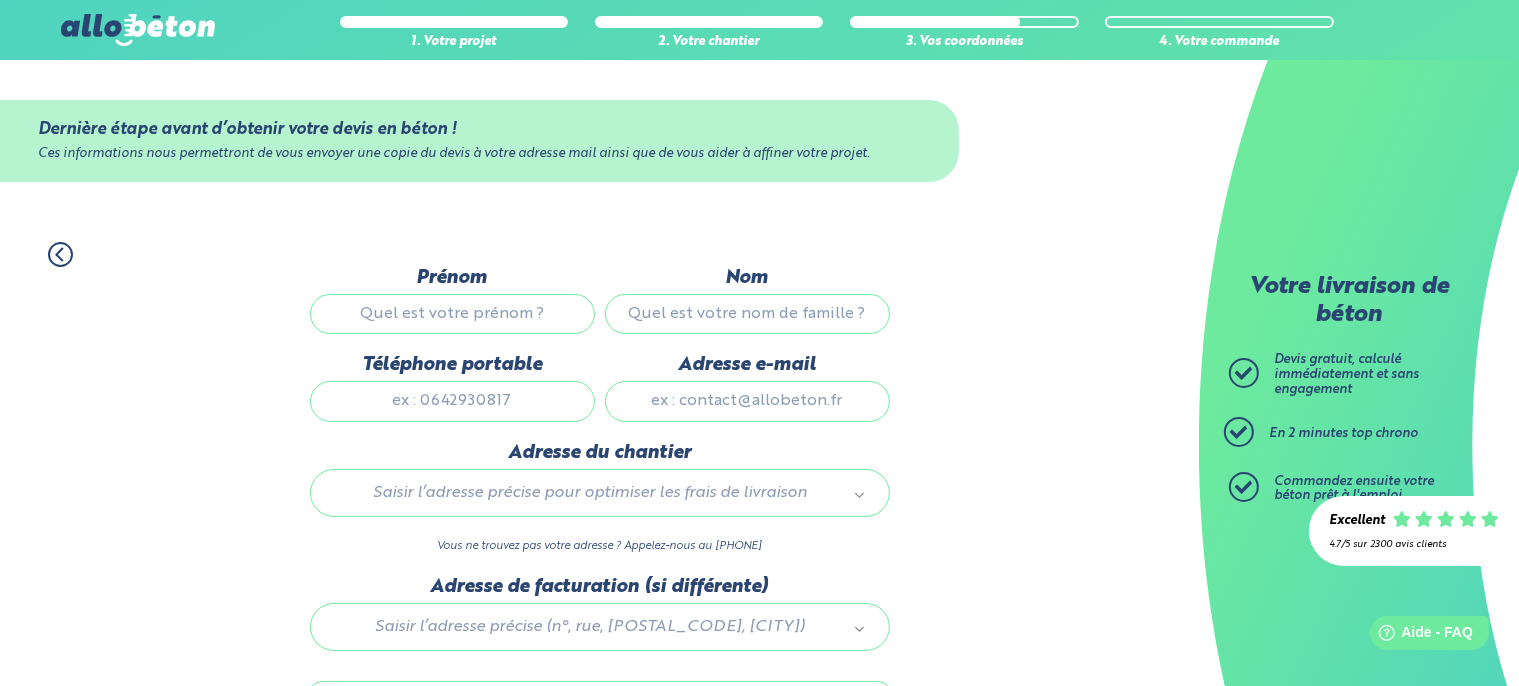click on "Prénom" at bounding box center (452, 314) 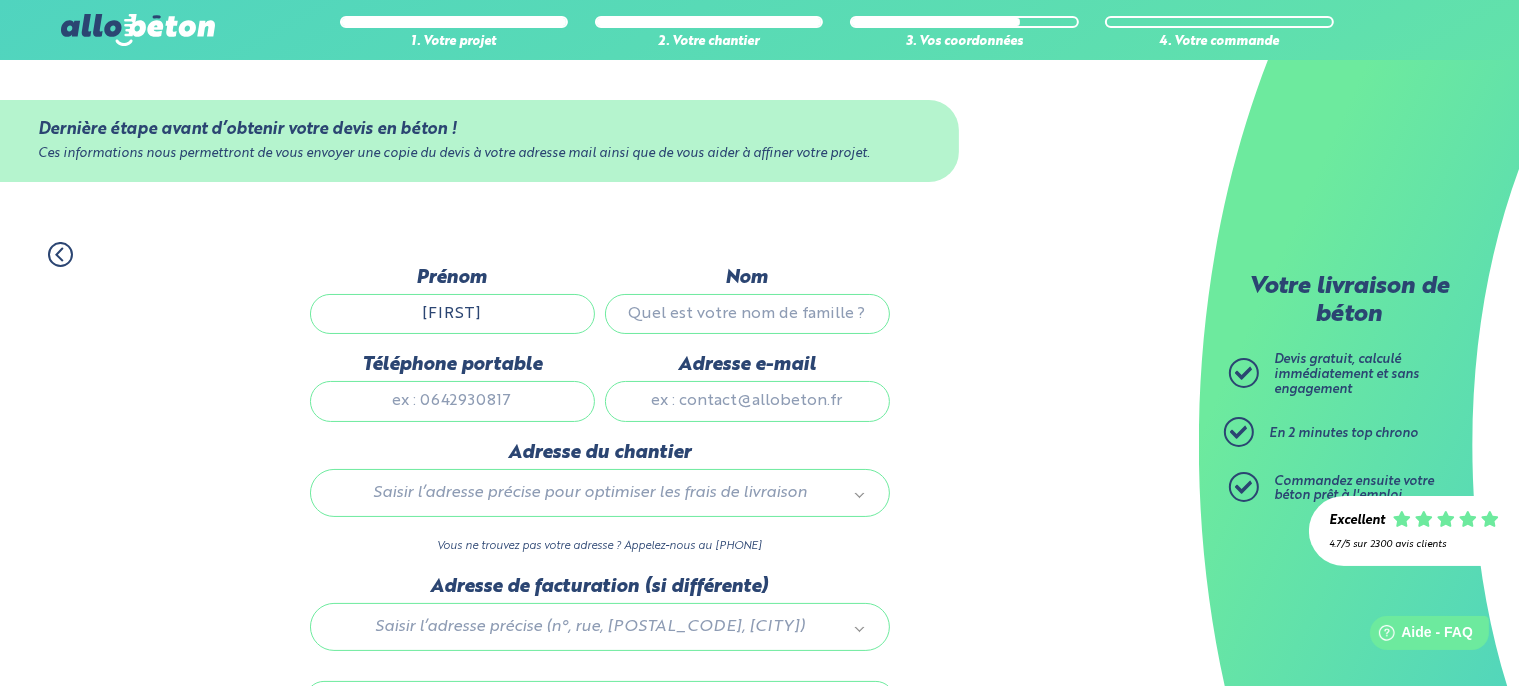 type on "Adrian" 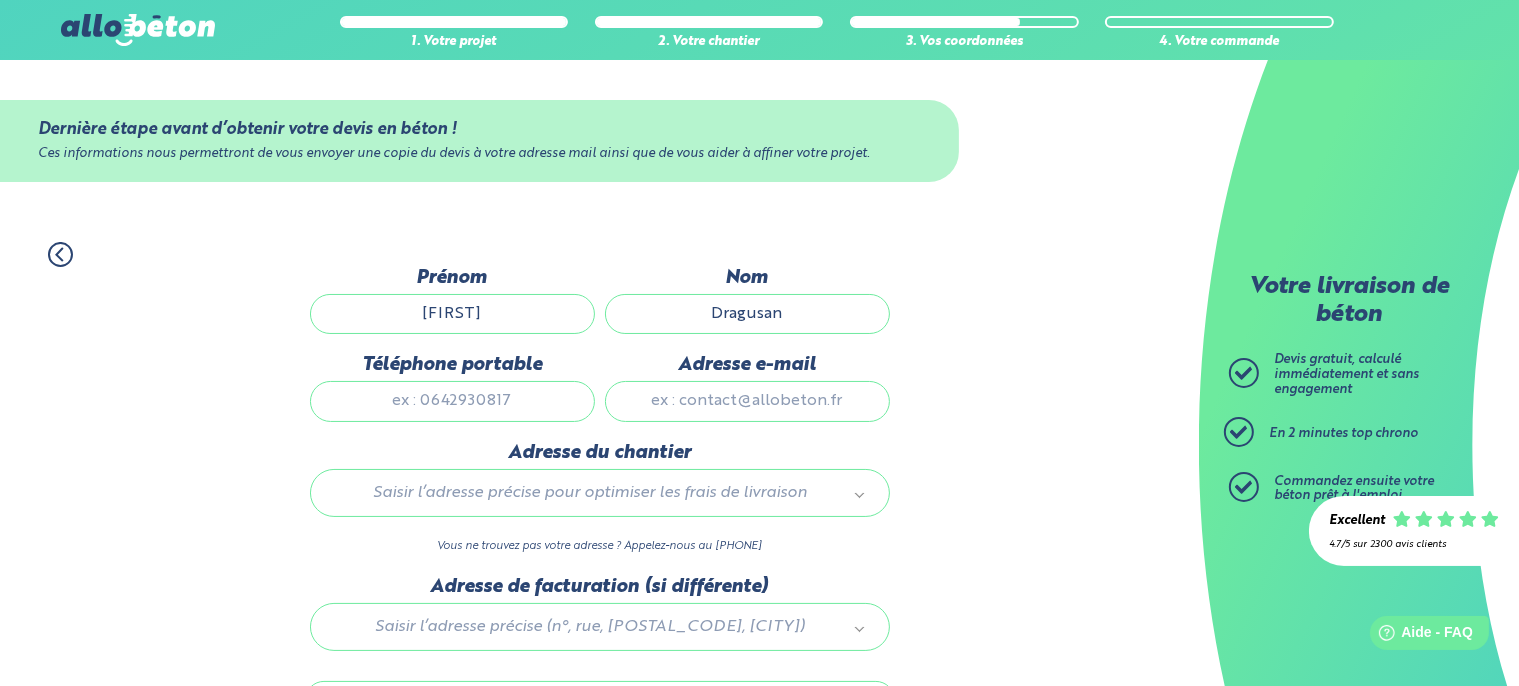 type on "Dragusan" 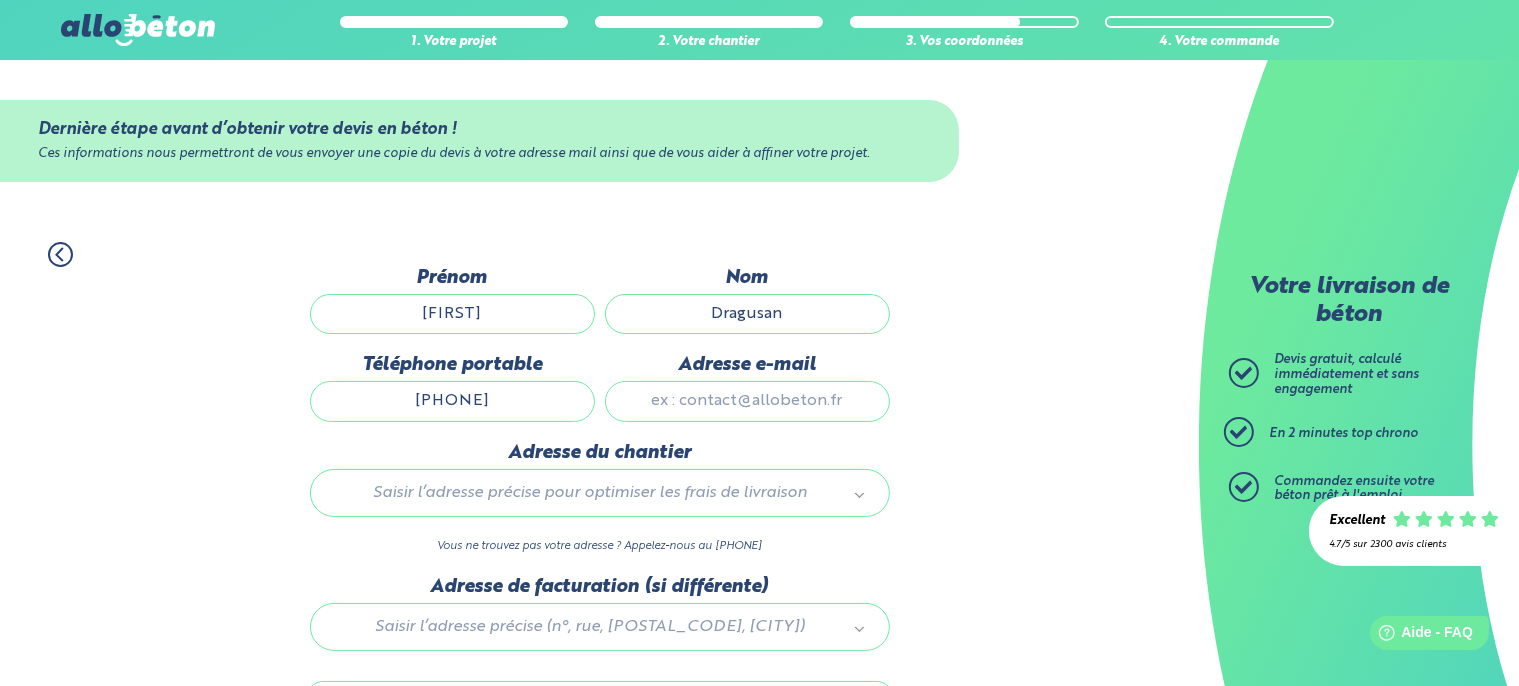 type on "0789354237" 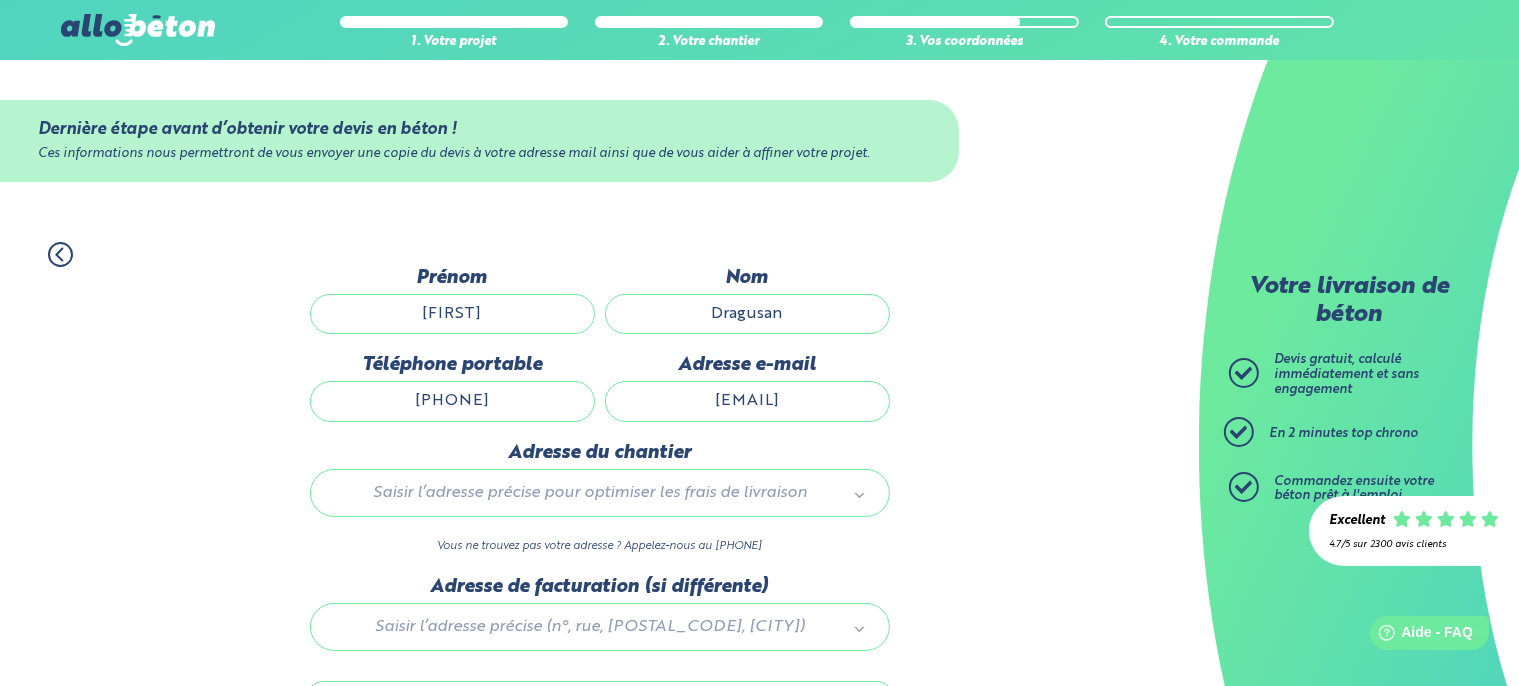type on "adrian4fan@yahoo.com" 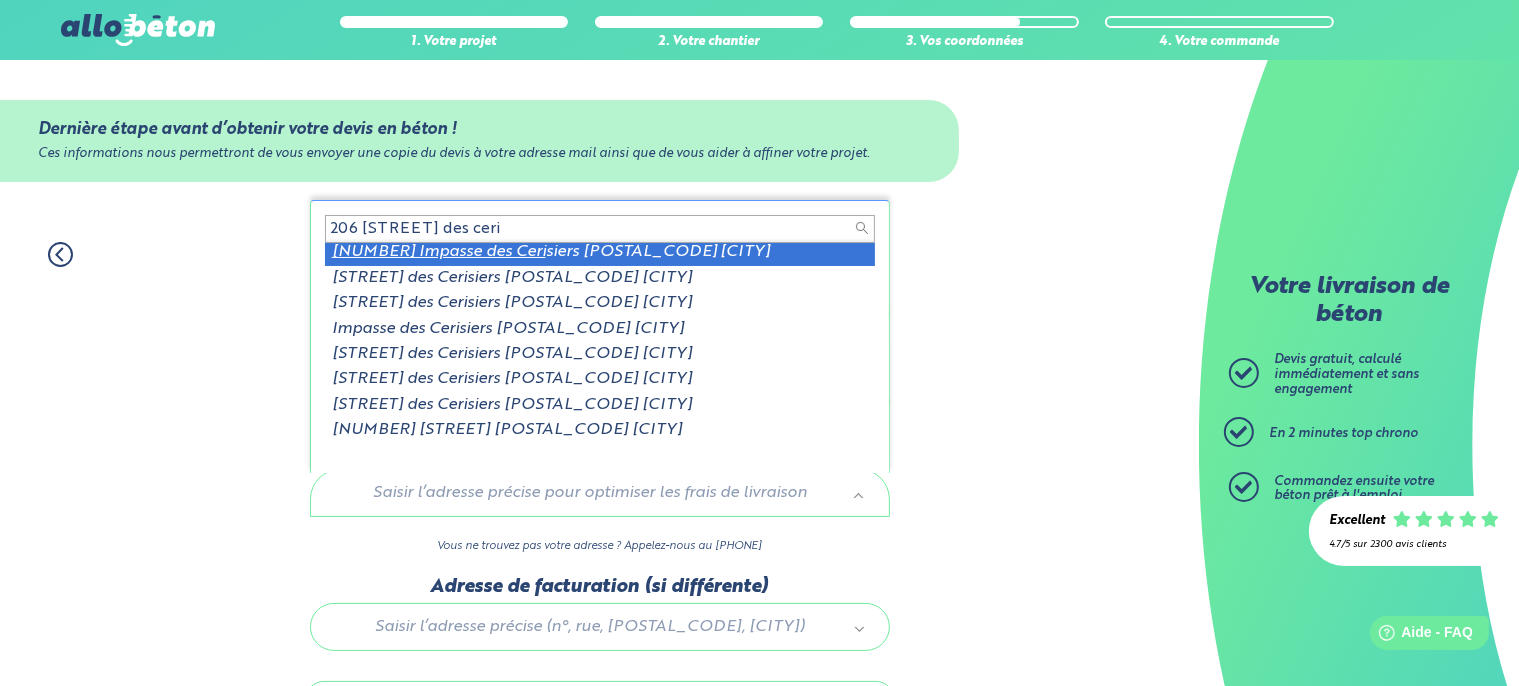 scroll, scrollTop: 0, scrollLeft: 0, axis: both 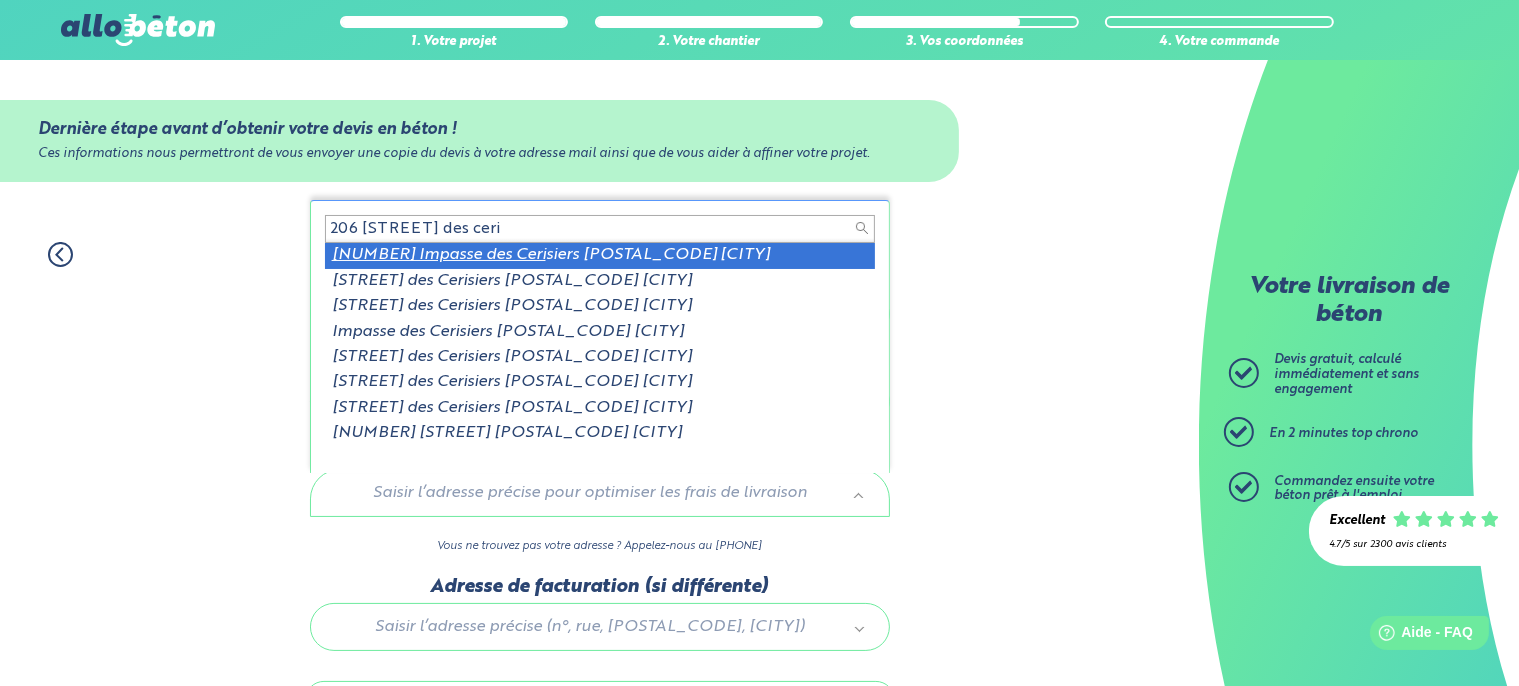 type on "206 impasse des ceri" 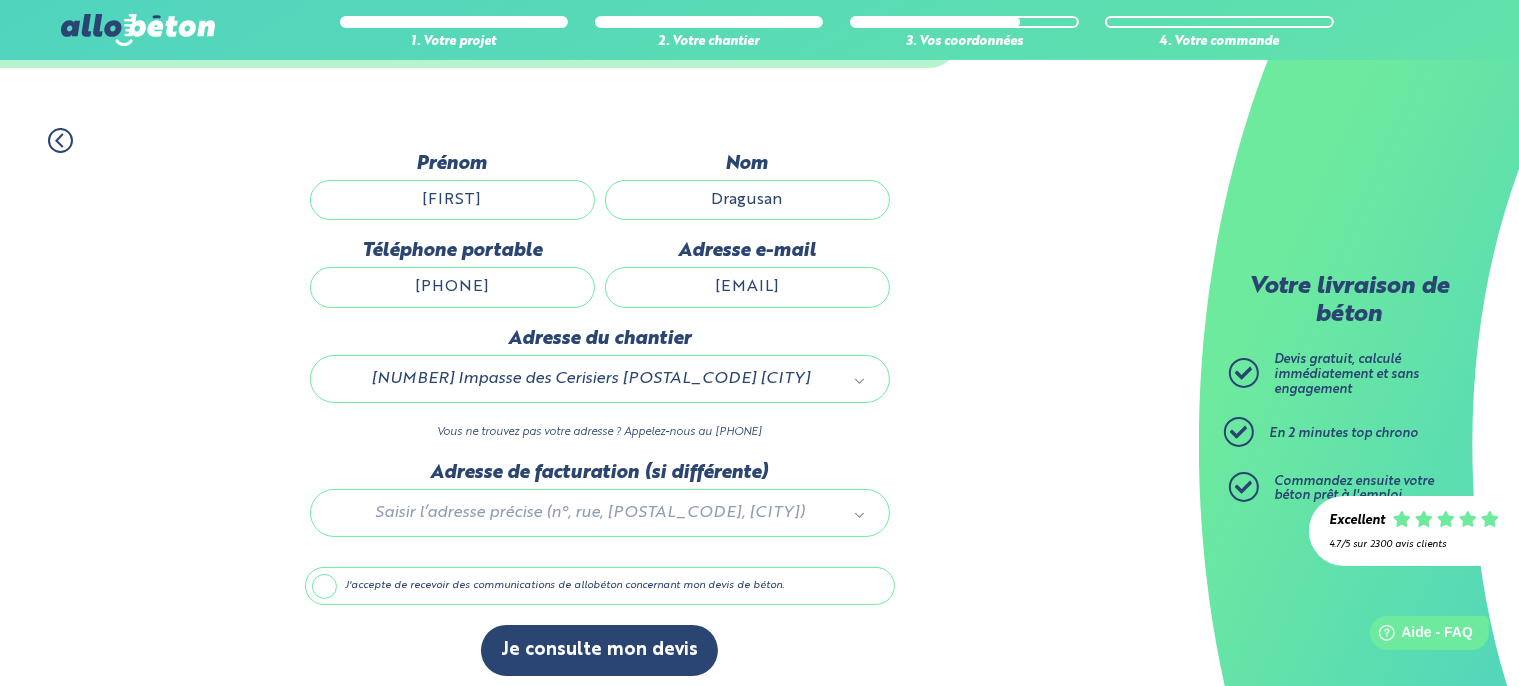 scroll, scrollTop: 130, scrollLeft: 0, axis: vertical 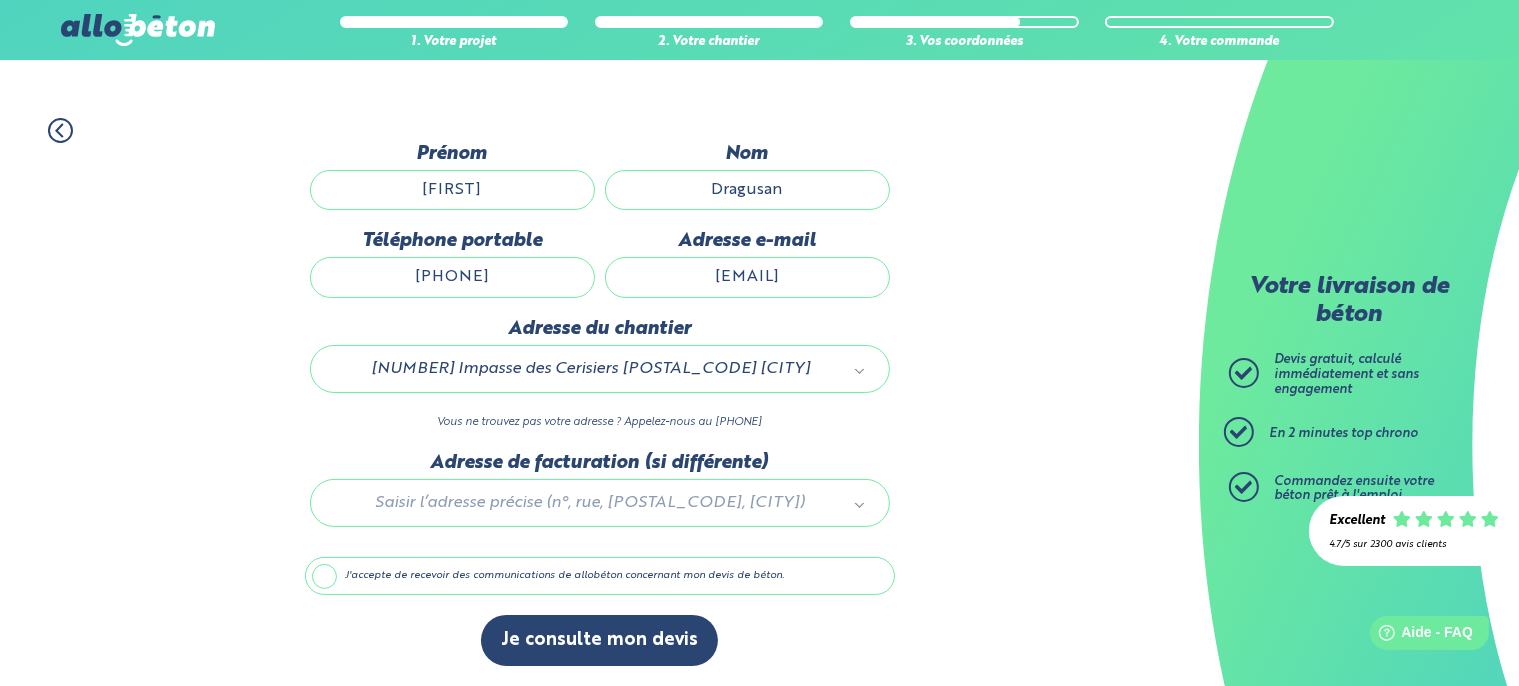 click on "J'accepte de recevoir des communications de allobéton concernant mon devis de béton." at bounding box center (600, 576) 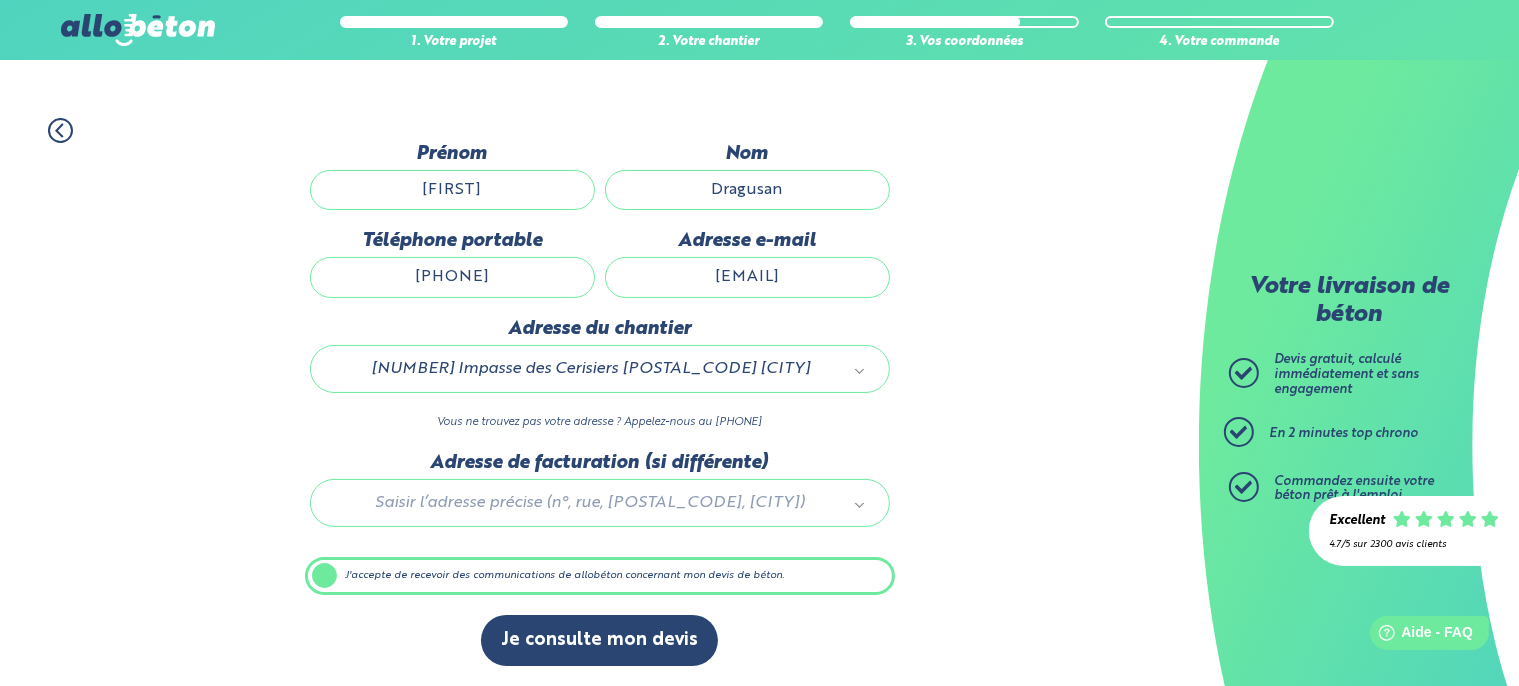 scroll, scrollTop: 129, scrollLeft: 0, axis: vertical 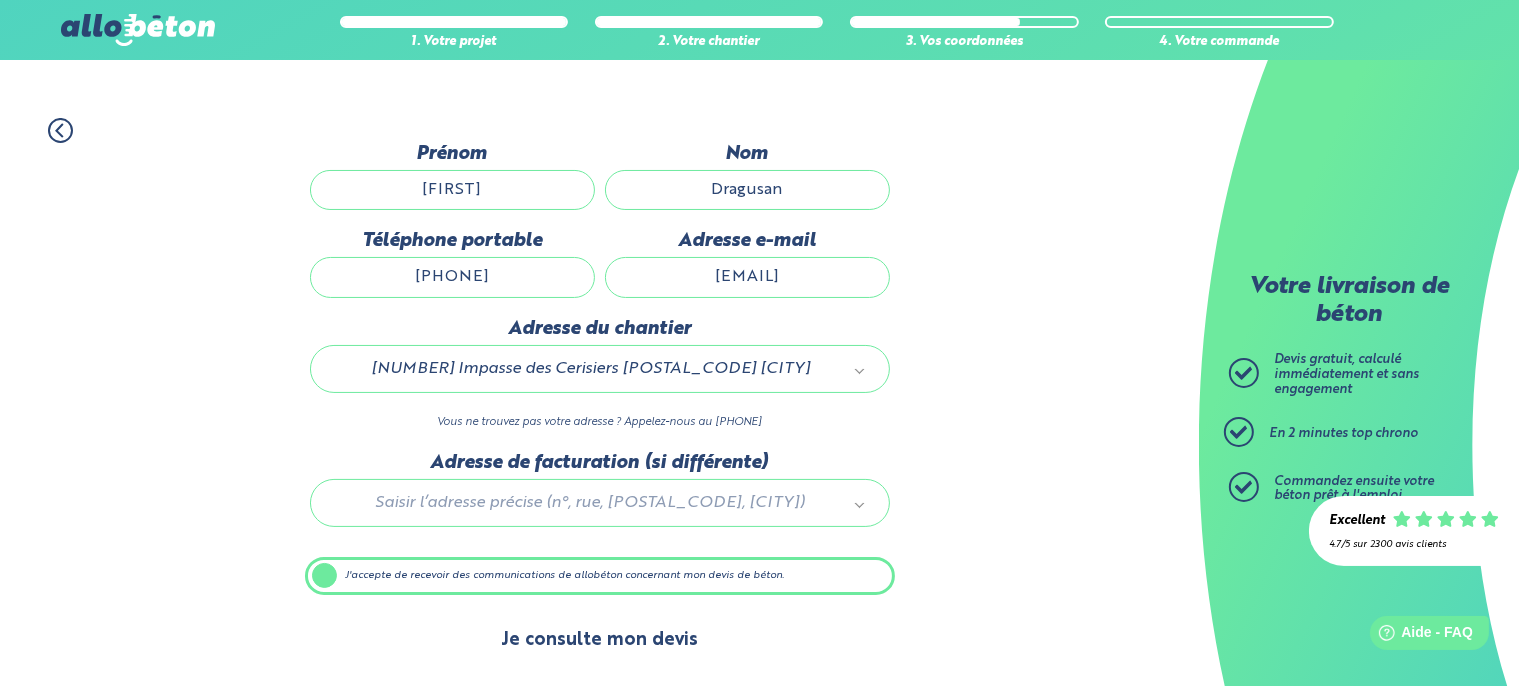 click on "Je consulte mon devis" at bounding box center [599, 640] 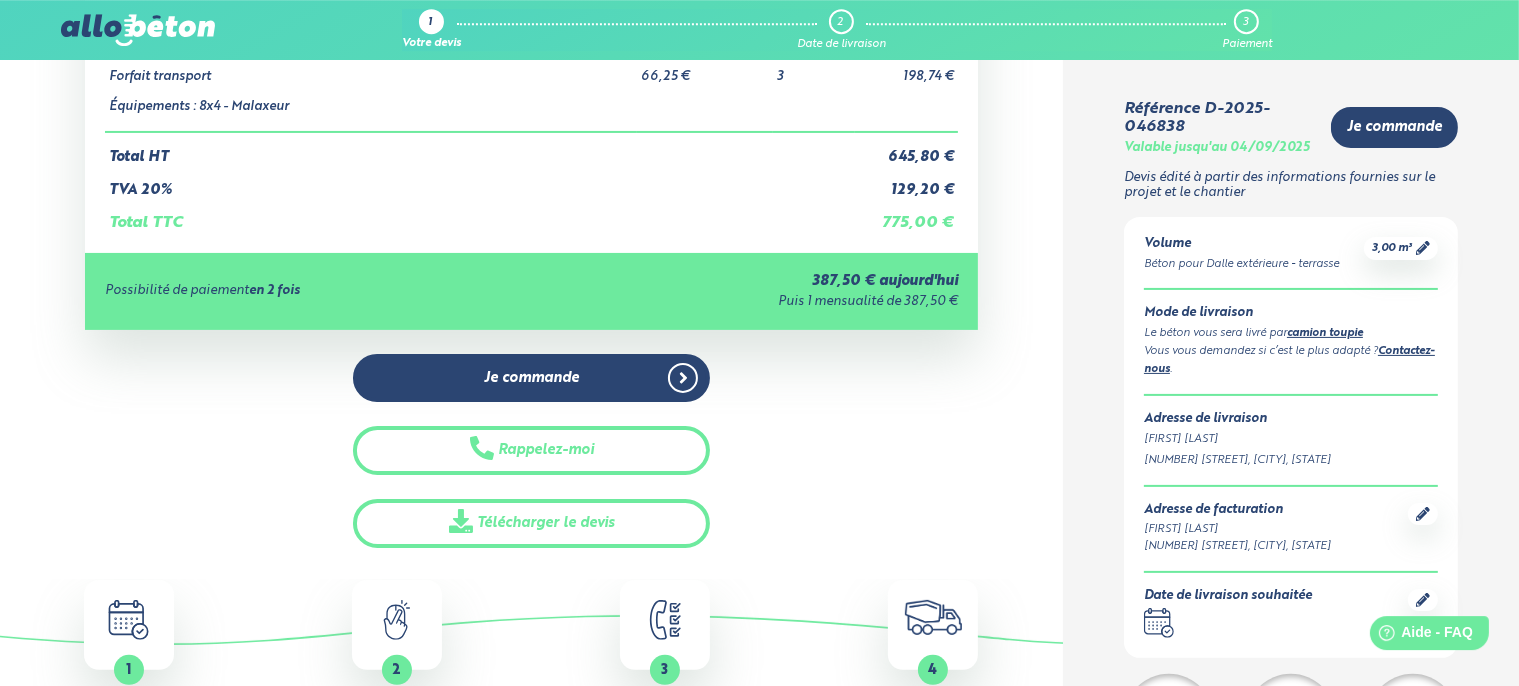 scroll, scrollTop: 316, scrollLeft: 0, axis: vertical 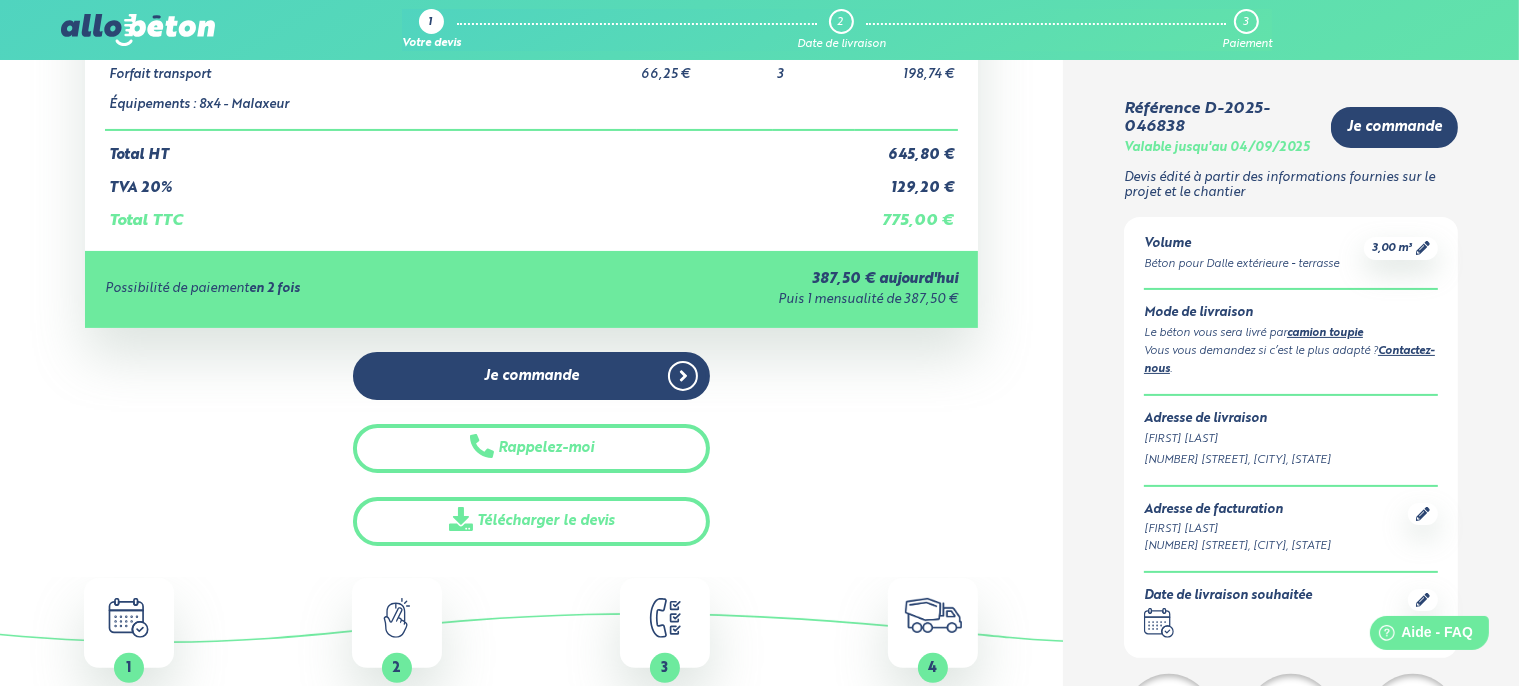 click on "387,50 € aujourd'hui
Puis 1 mensualité de 387,50 €" at bounding box center (754, 289) 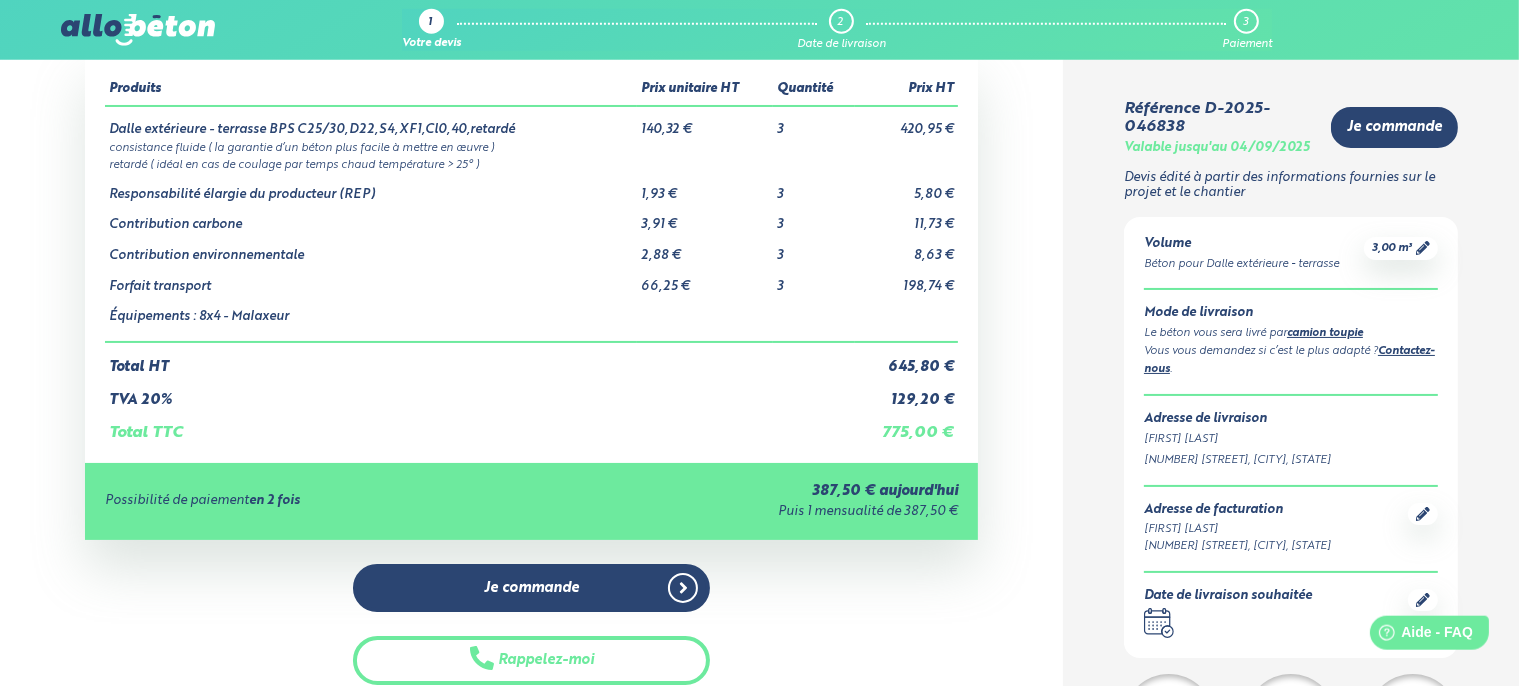 scroll, scrollTop: 105, scrollLeft: 0, axis: vertical 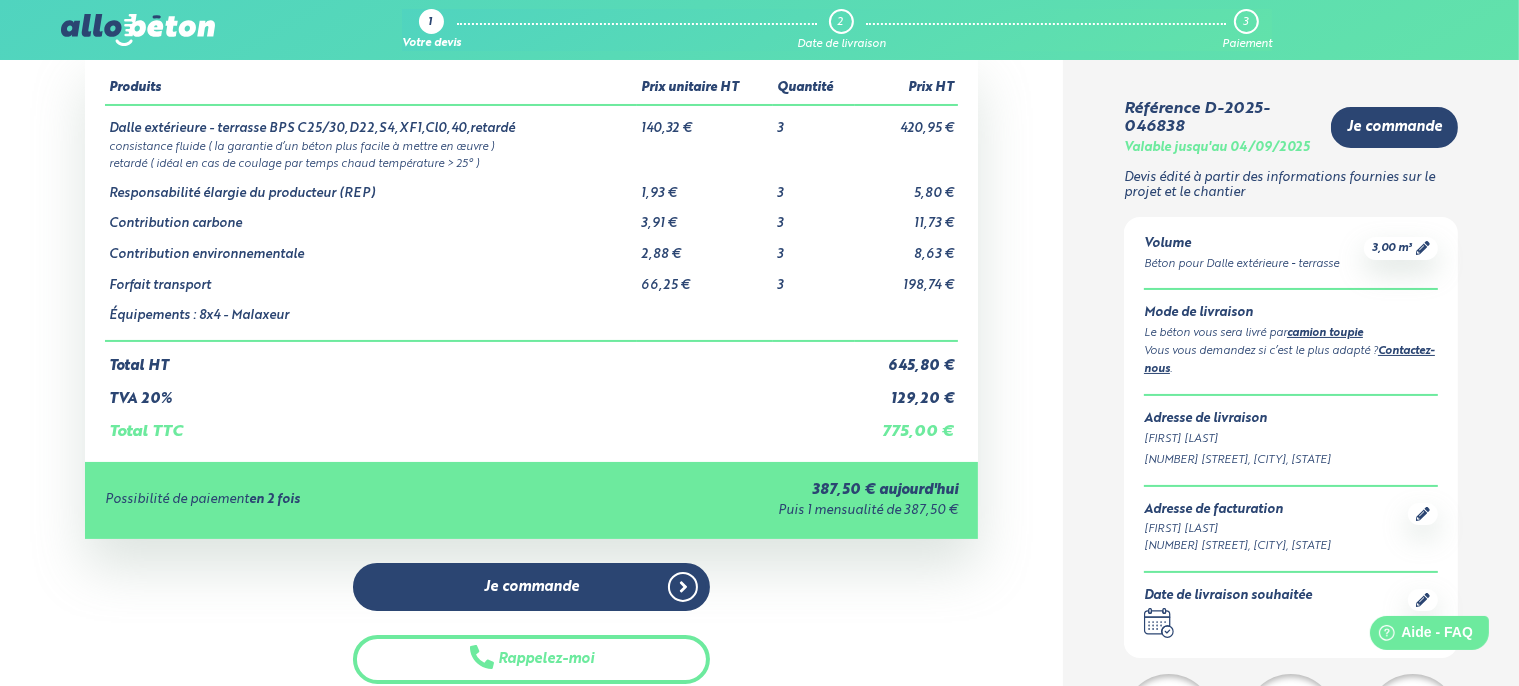 click on "Détails du devis
Produits
Prix unitaire HT
Quantité
Prix HT
Dalle extérieure - terrasse BPS C25/30,D22,S4,XF1,Cl0,40,retardé
140,32 €
3
420,95 €
consistance fluide ( la garantie d’un béton plus facile à mettre en œuvre )
retardé ( idéal en cas de coulage par temps chaud température > 25° ) 1,93 € 3 5,80 €" at bounding box center [531, 388] 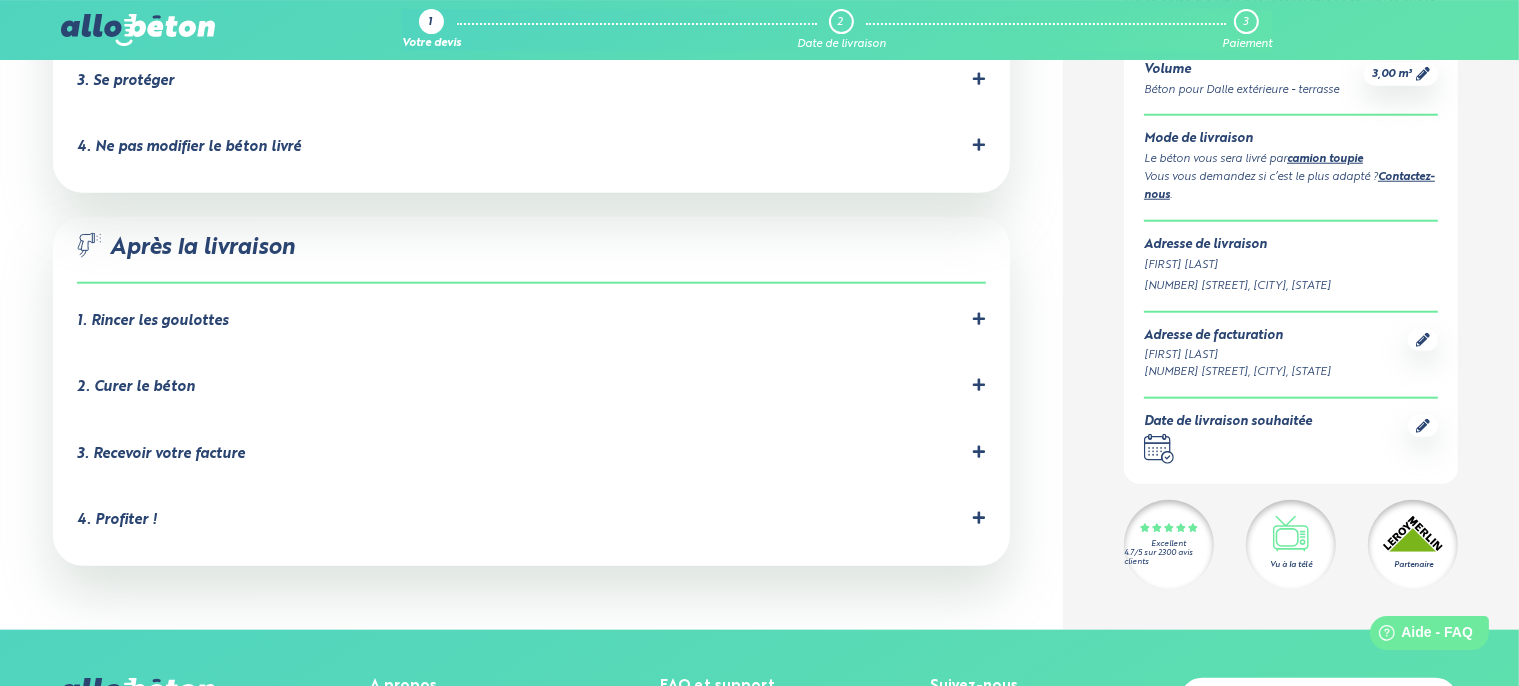 scroll, scrollTop: 2006, scrollLeft: 0, axis: vertical 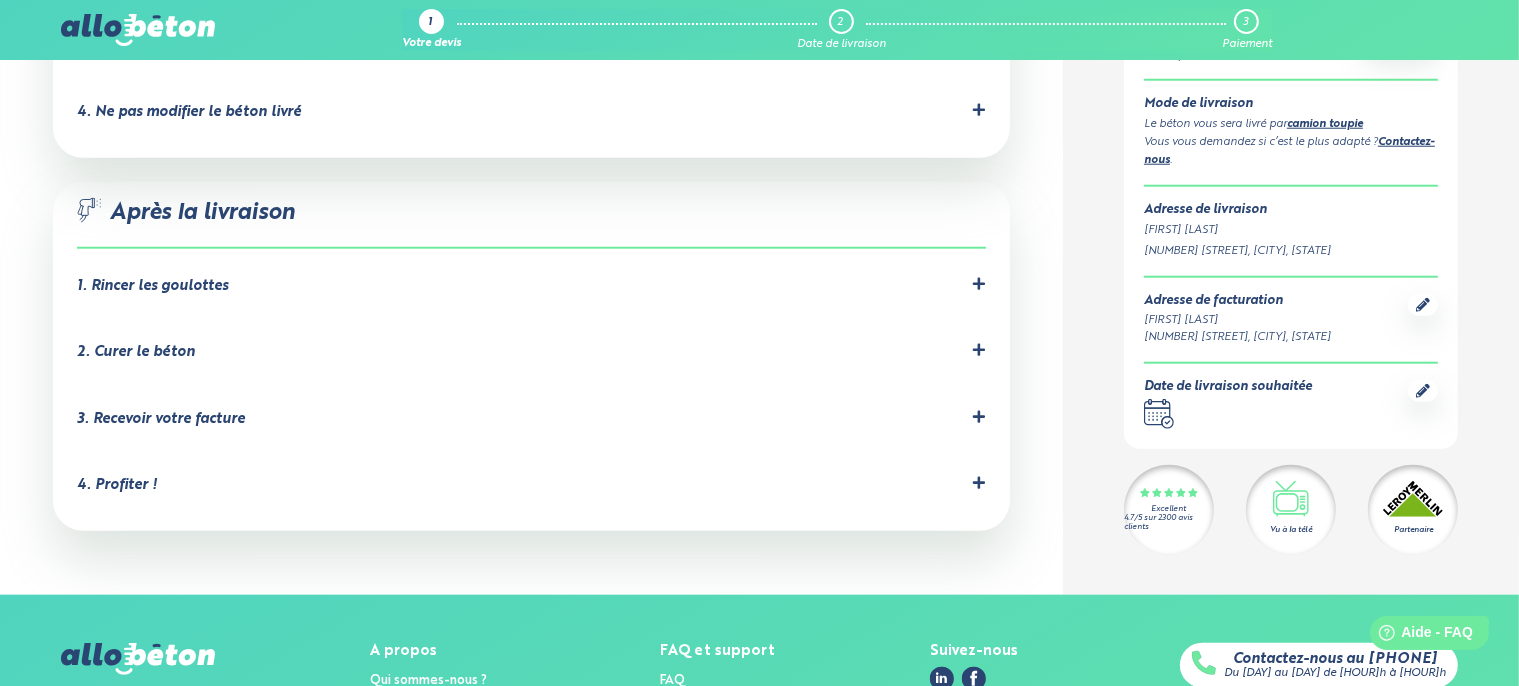 click on ".calendar-icon {
fill: none;
stroke: #2b4572;
stroke-linecap: round;
stroke-linejoin: round;
stroke-width: 3.5px;
}" 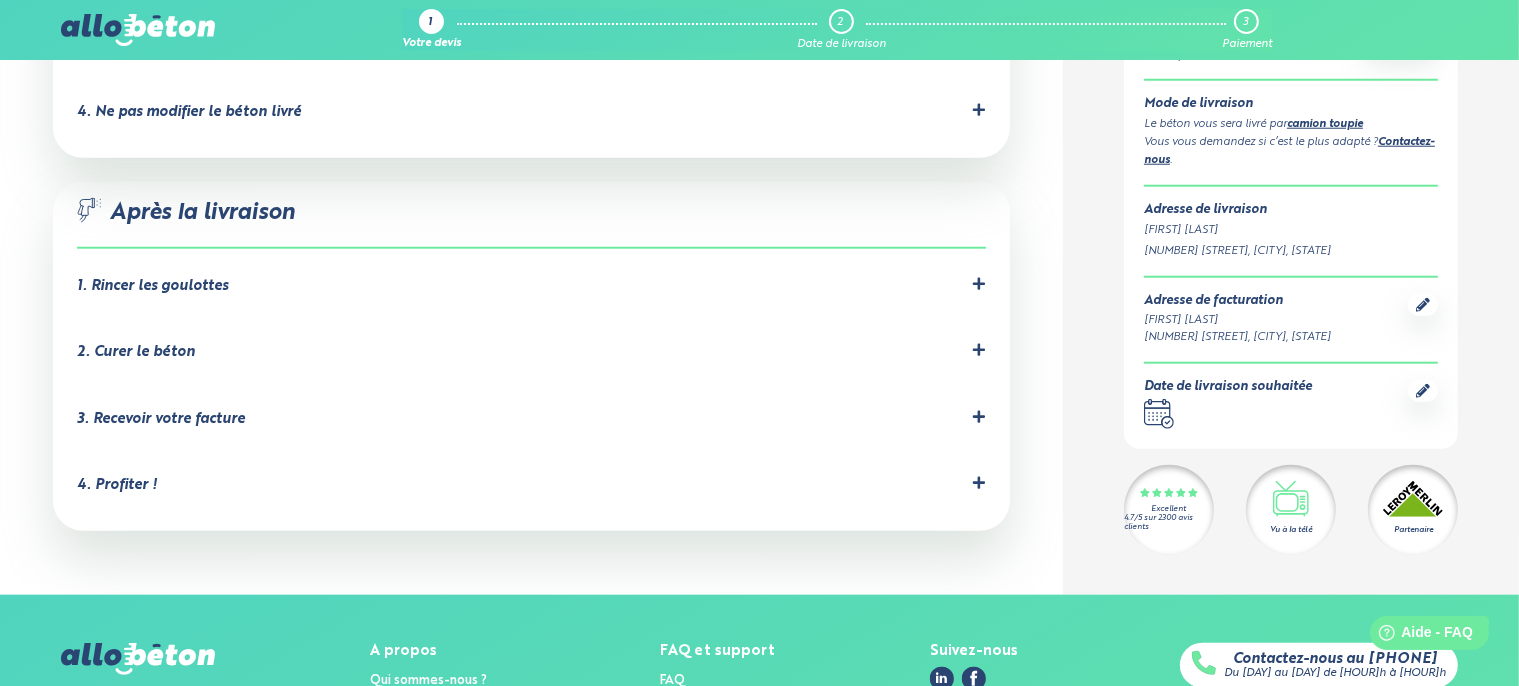 click 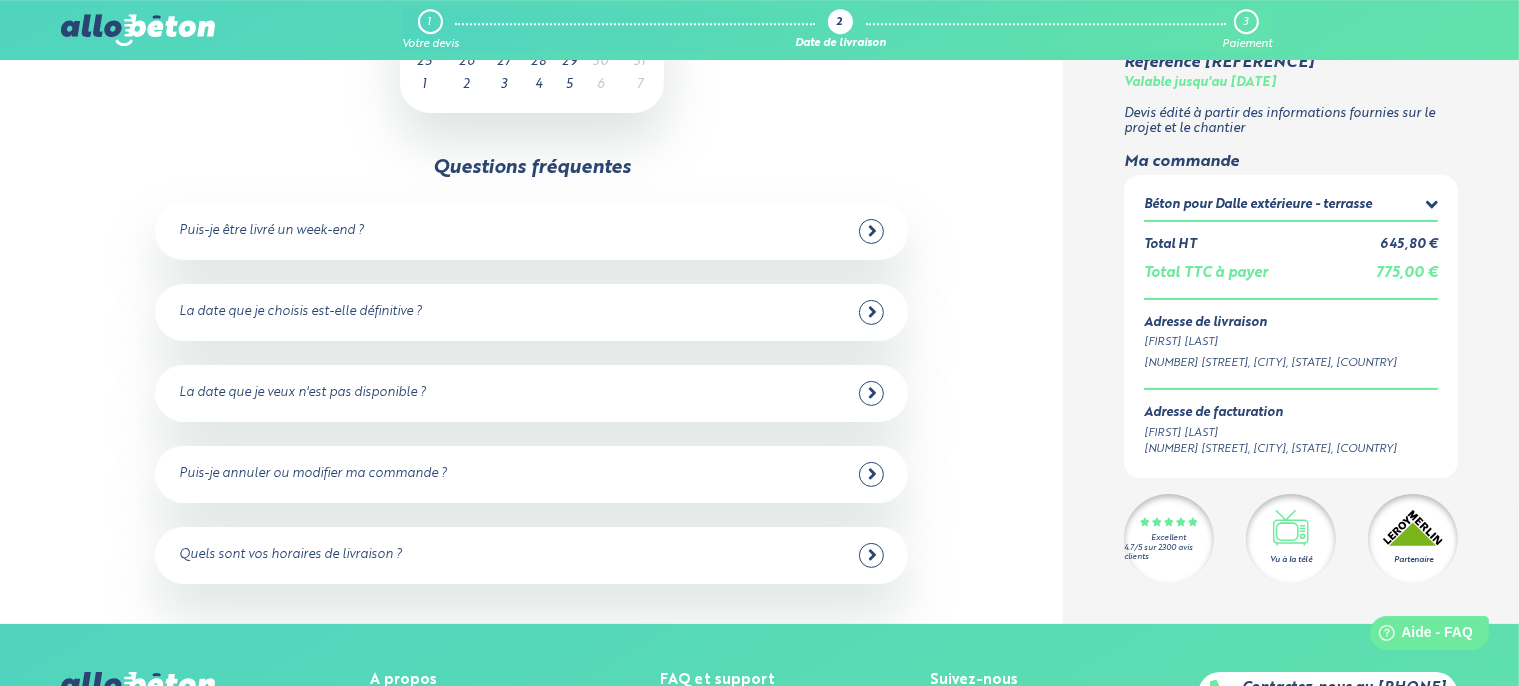 scroll, scrollTop: 316, scrollLeft: 0, axis: vertical 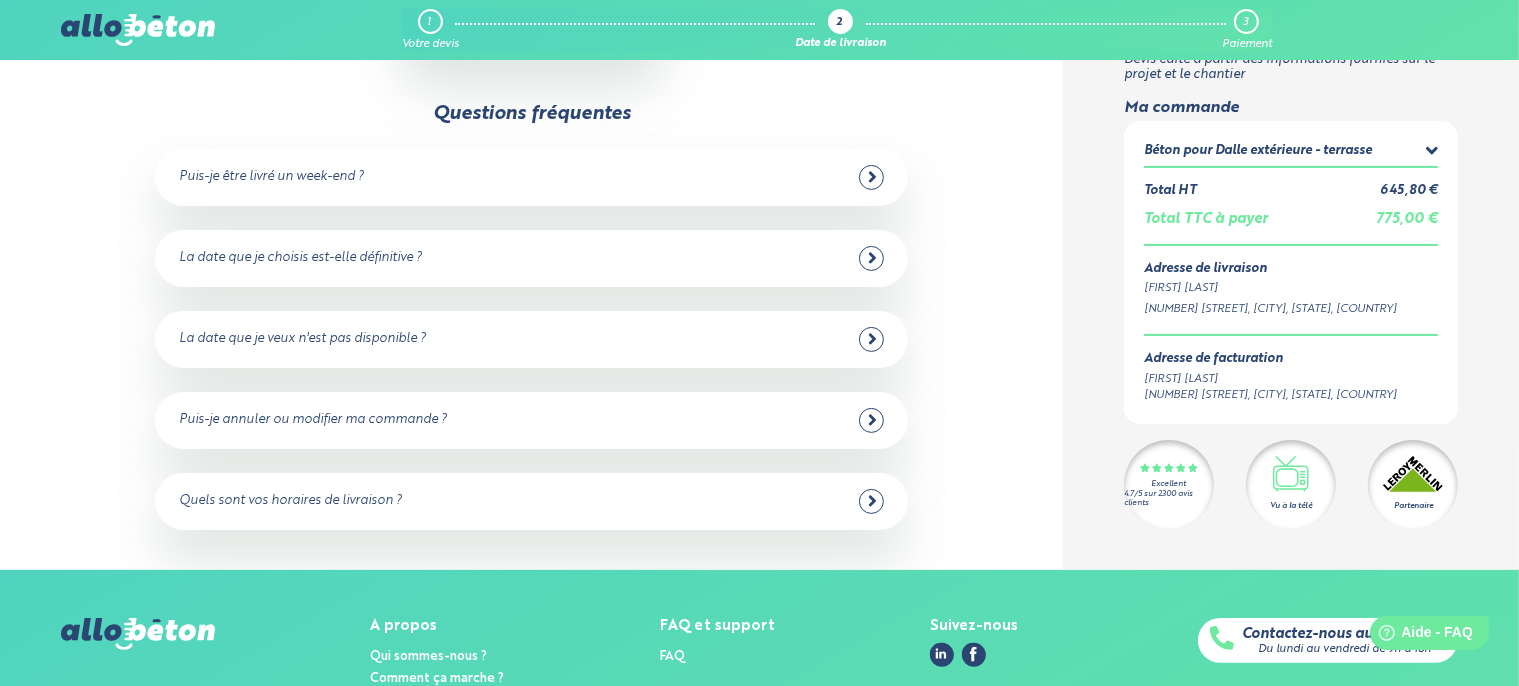click 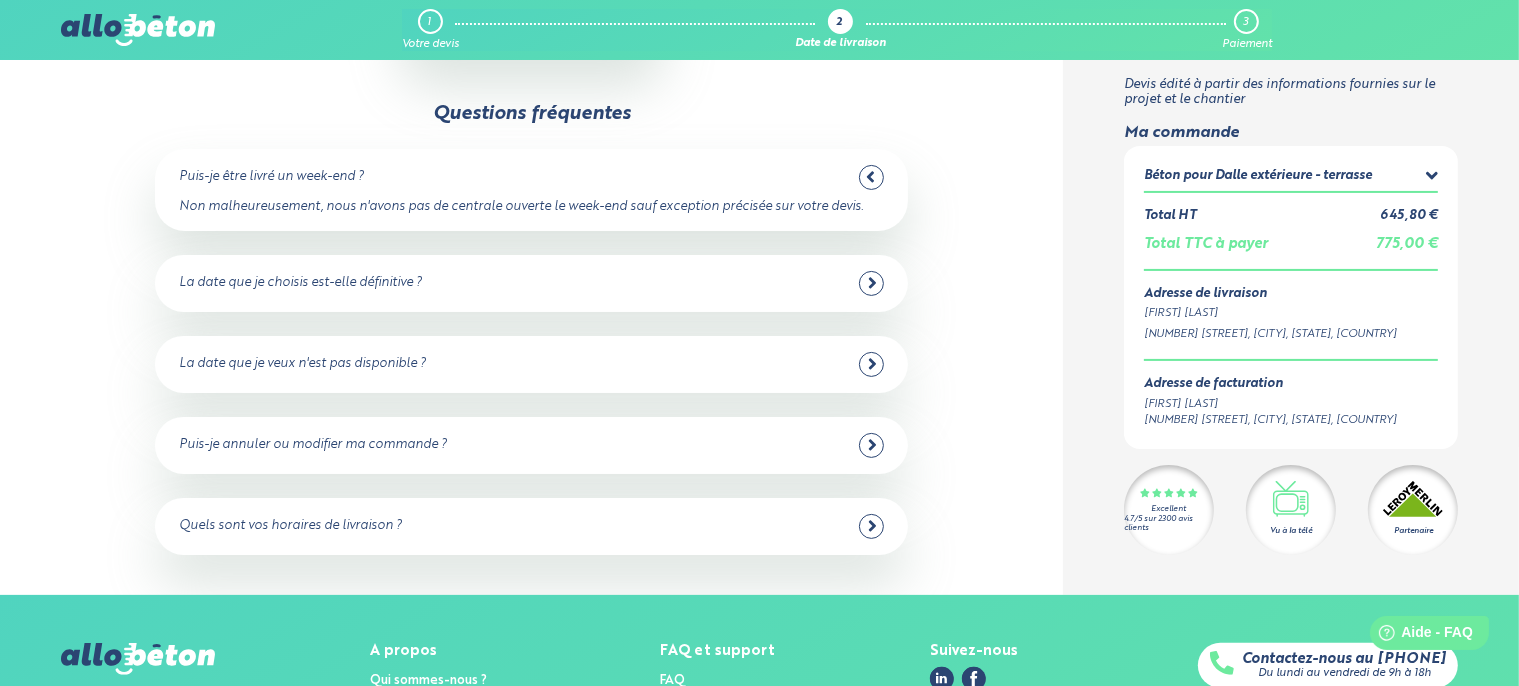 click at bounding box center [871, 177] 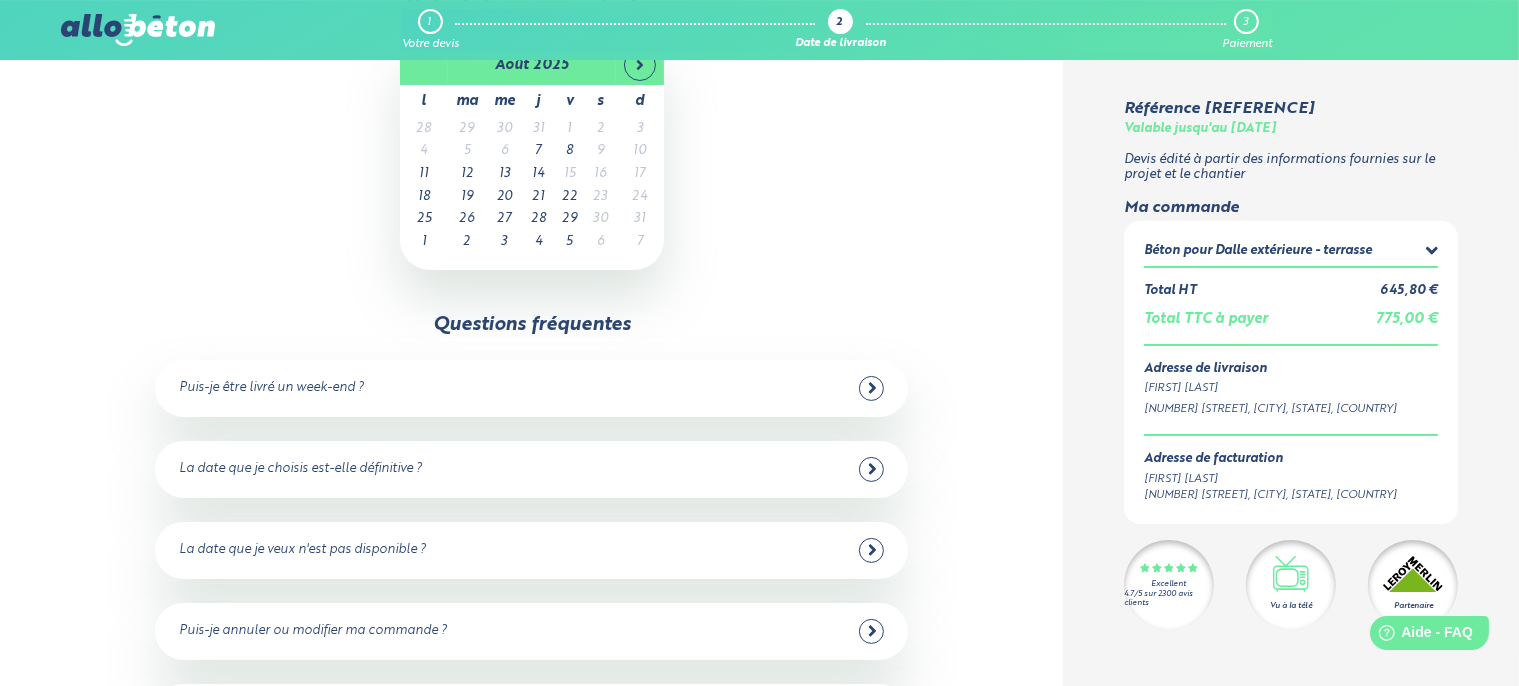 scroll, scrollTop: 0, scrollLeft: 0, axis: both 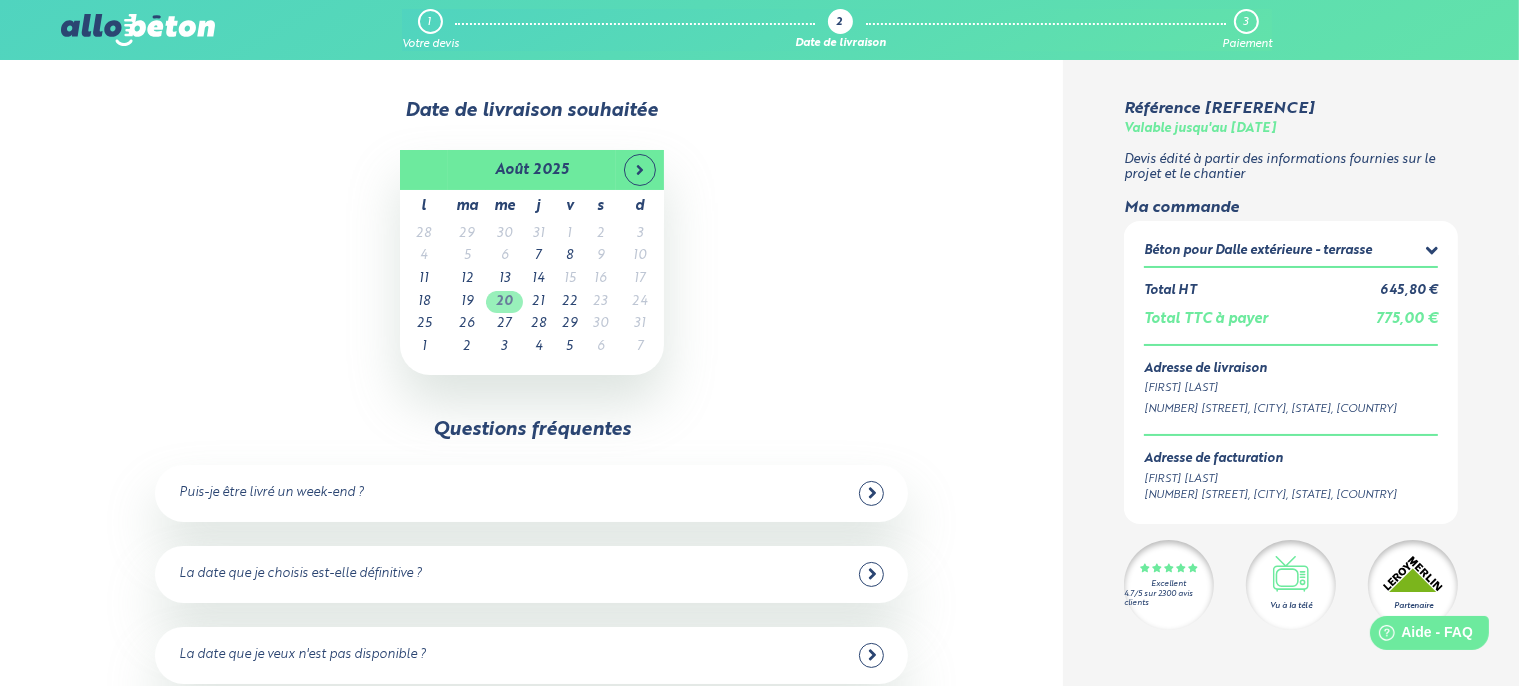 click on "20" at bounding box center [504, 302] 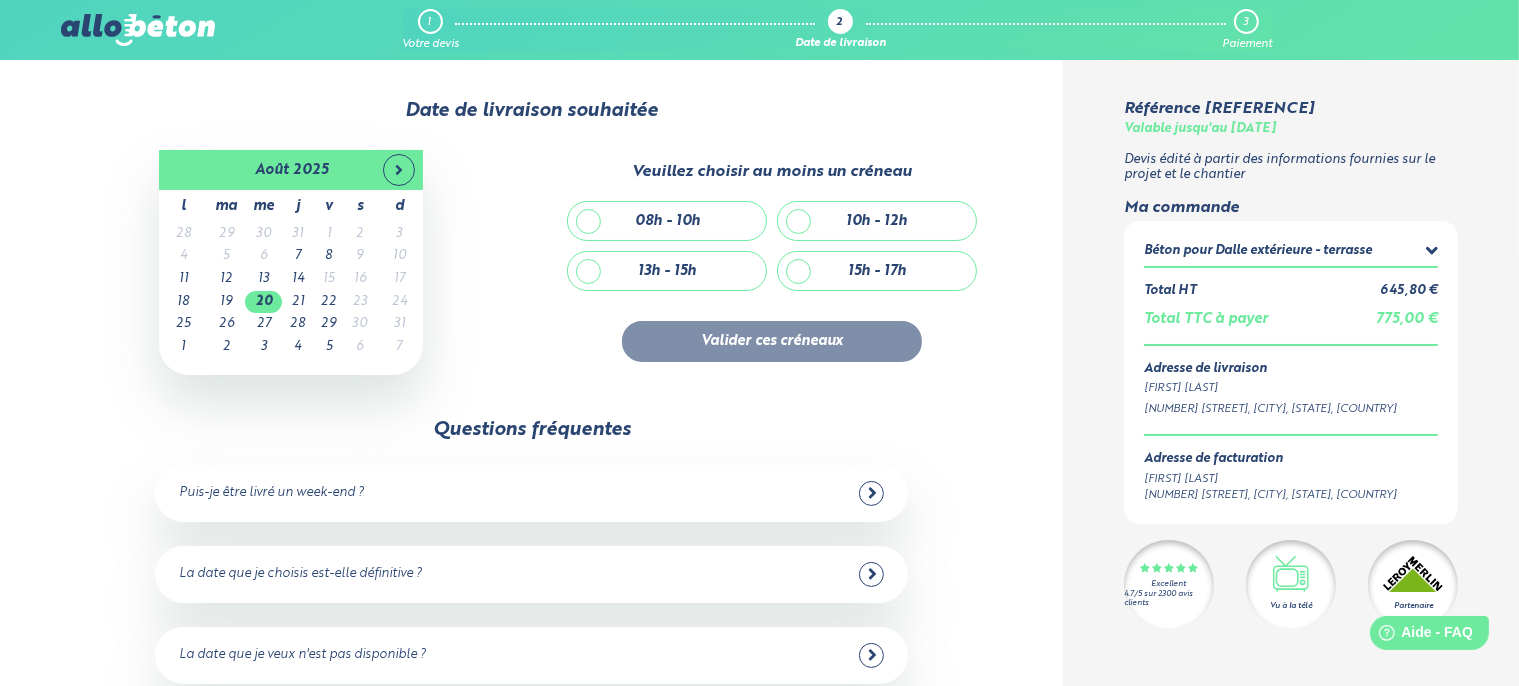 click on "10h - 12h" at bounding box center [877, 221] 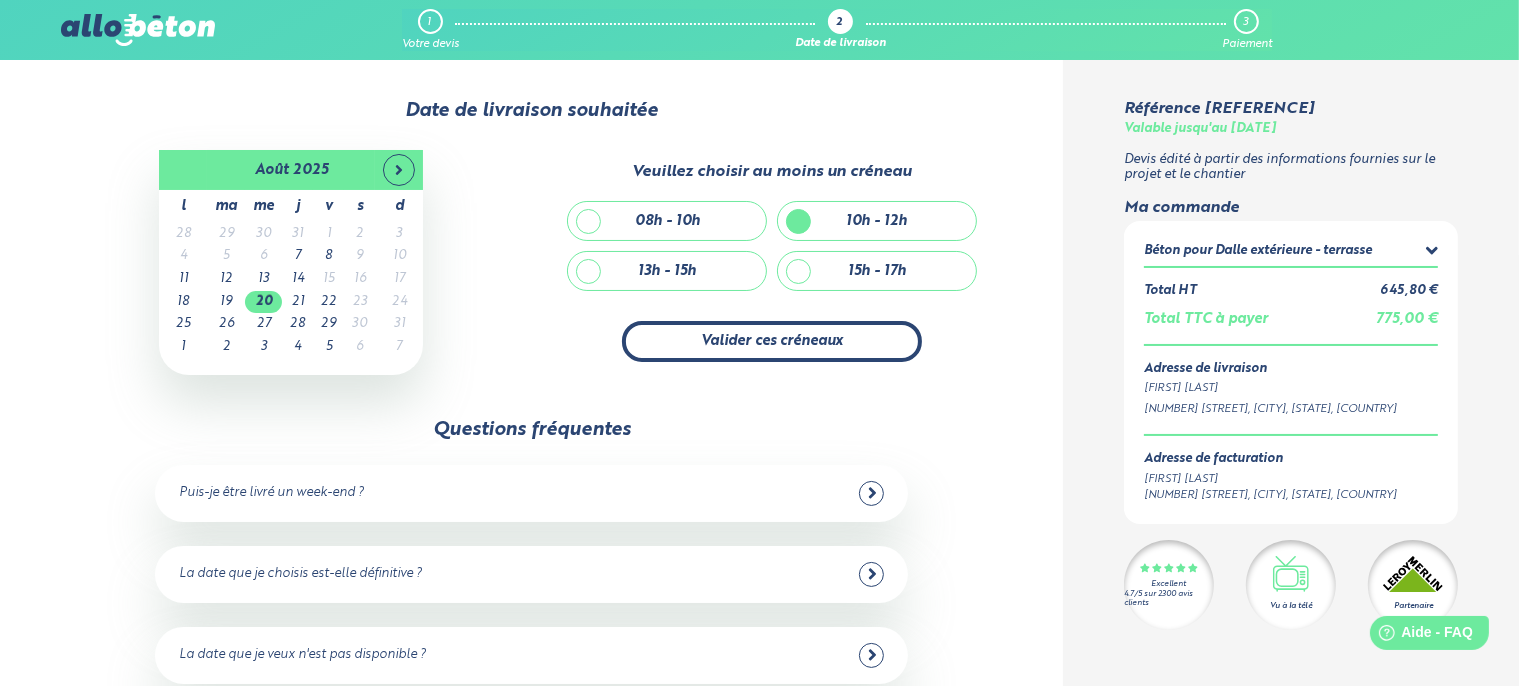 click on "Valider ces créneaux" at bounding box center [772, 341] 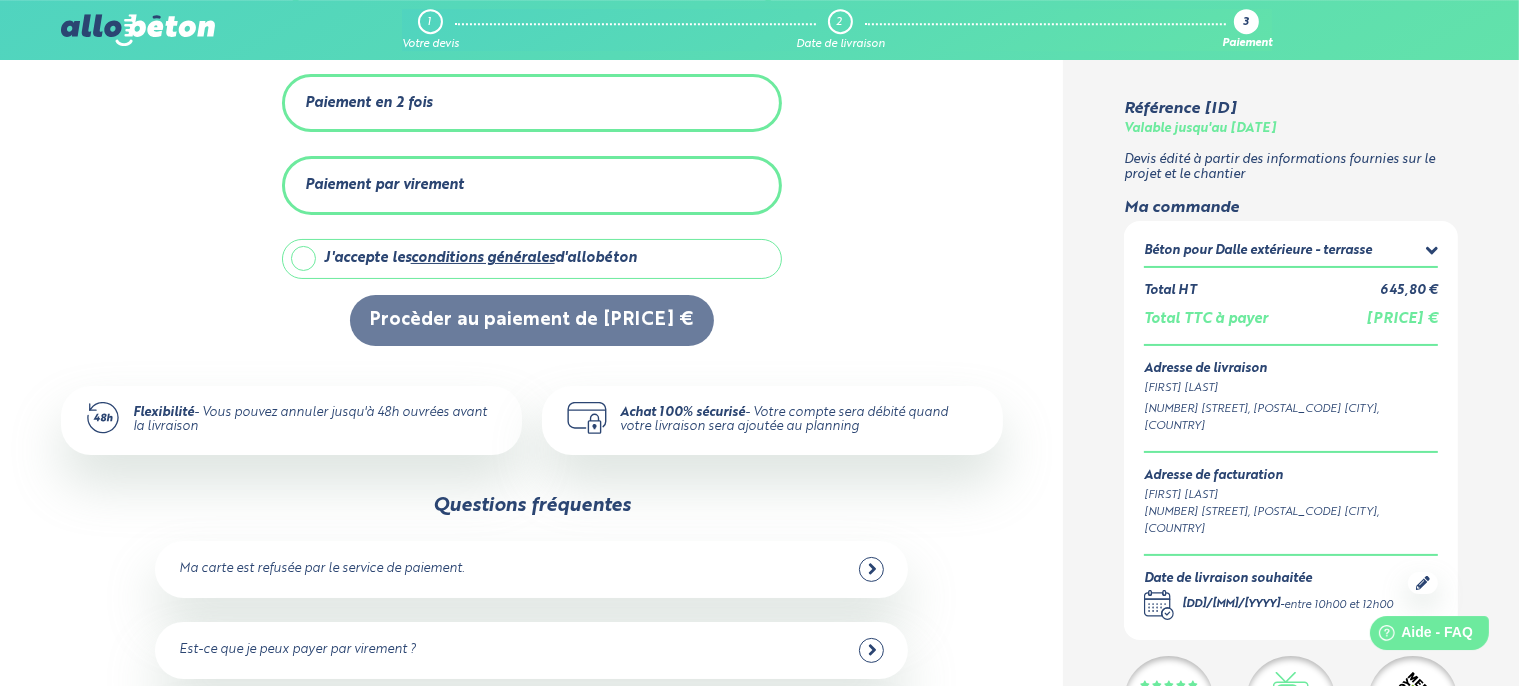 scroll, scrollTop: 0, scrollLeft: 0, axis: both 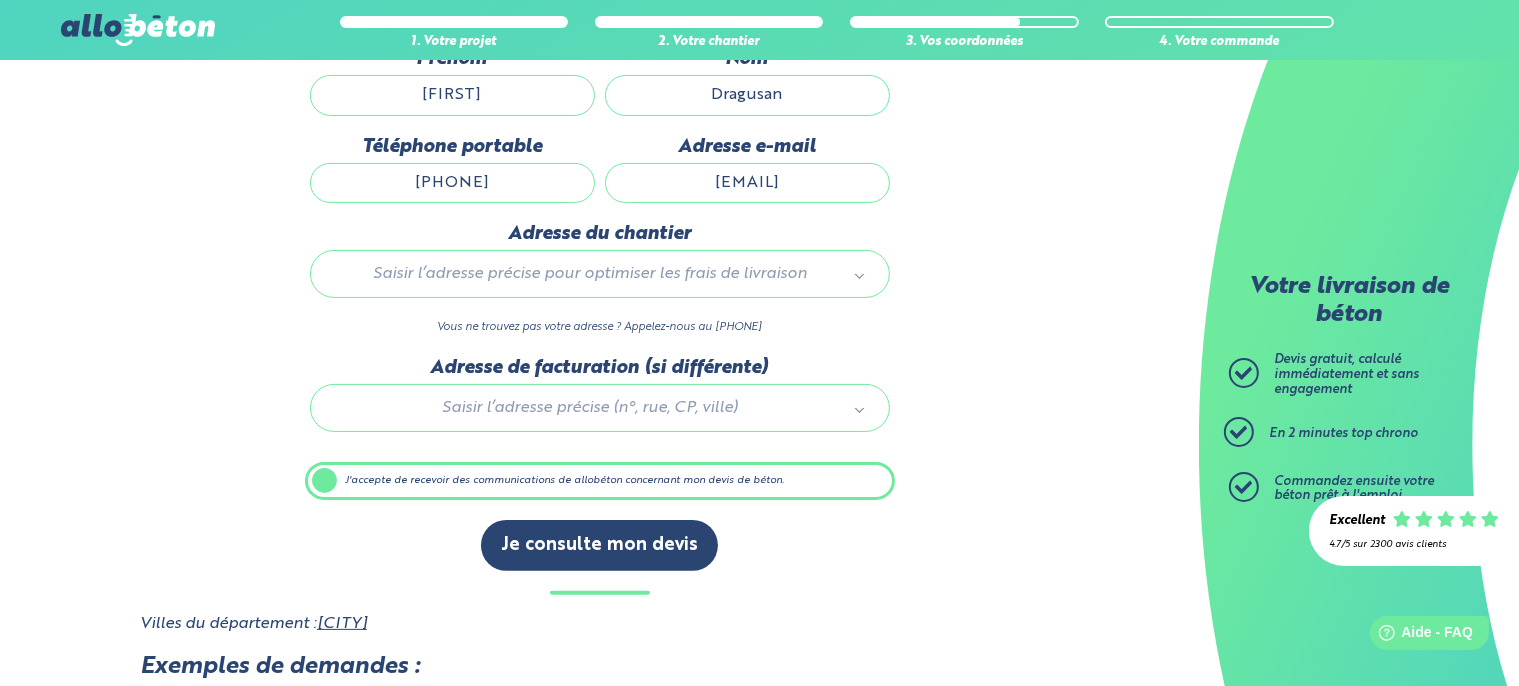 click on "09 72 55 12 83
Conseils et Appel Gratuits
nos produits
le béton prêt à l'emploi
quel prix pour un m³ de béton ?
la toupie béton" at bounding box center [759, 1371] 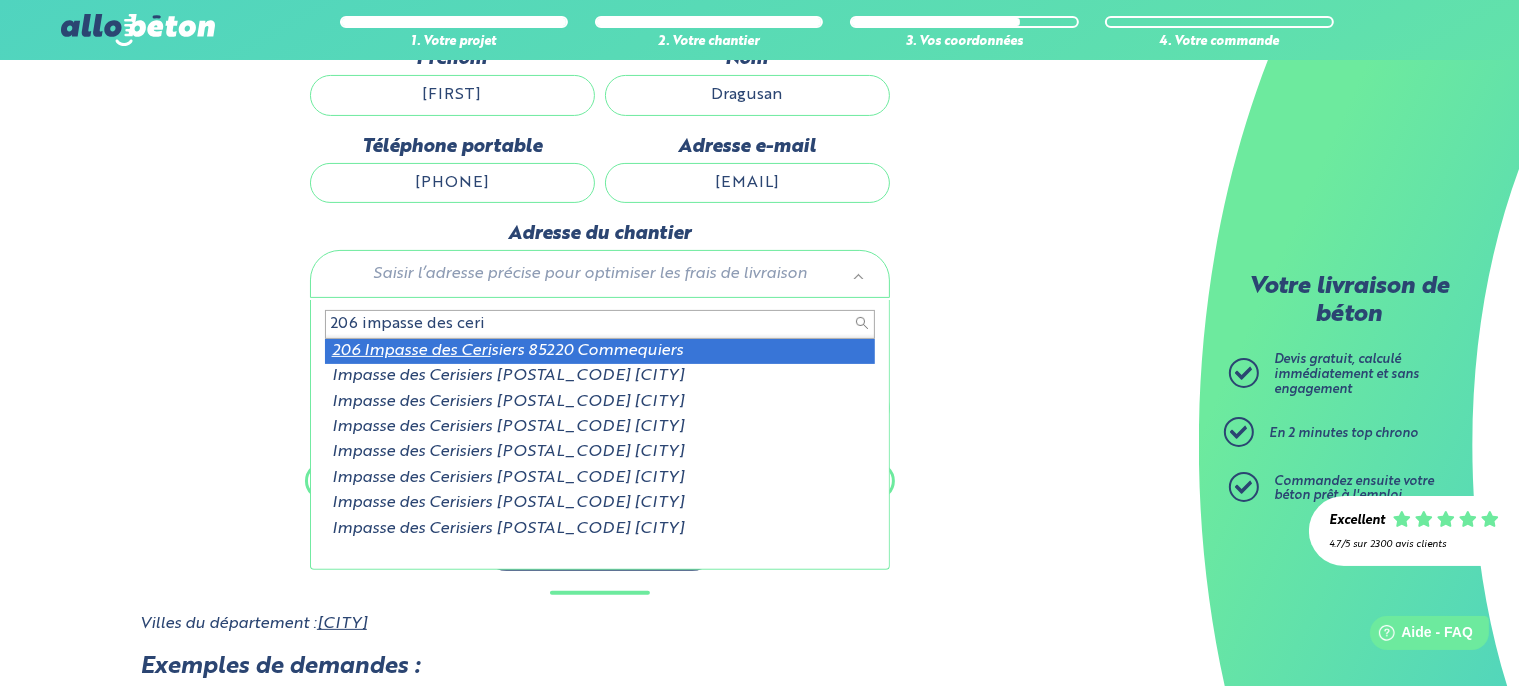 type on "206 impasse des ceri" 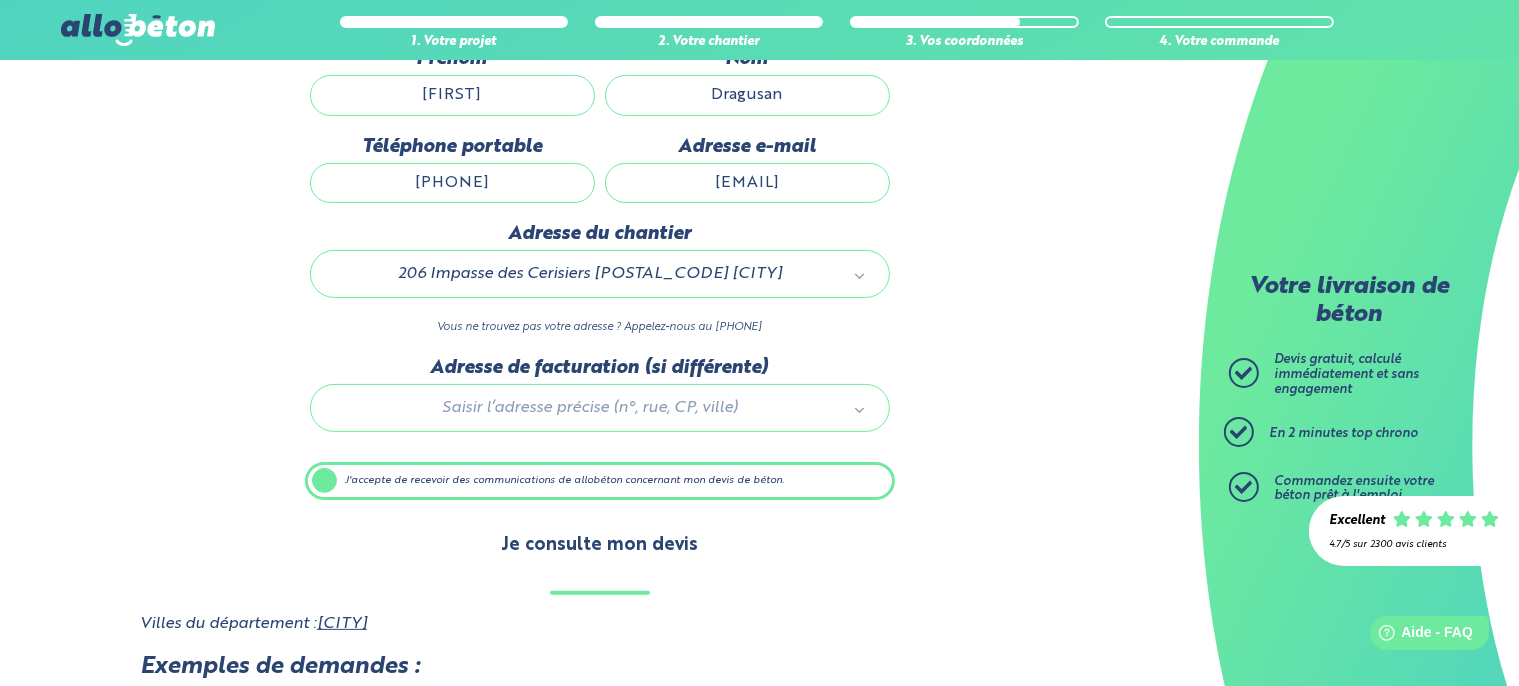 click on "Je consulte mon devis" at bounding box center (599, 545) 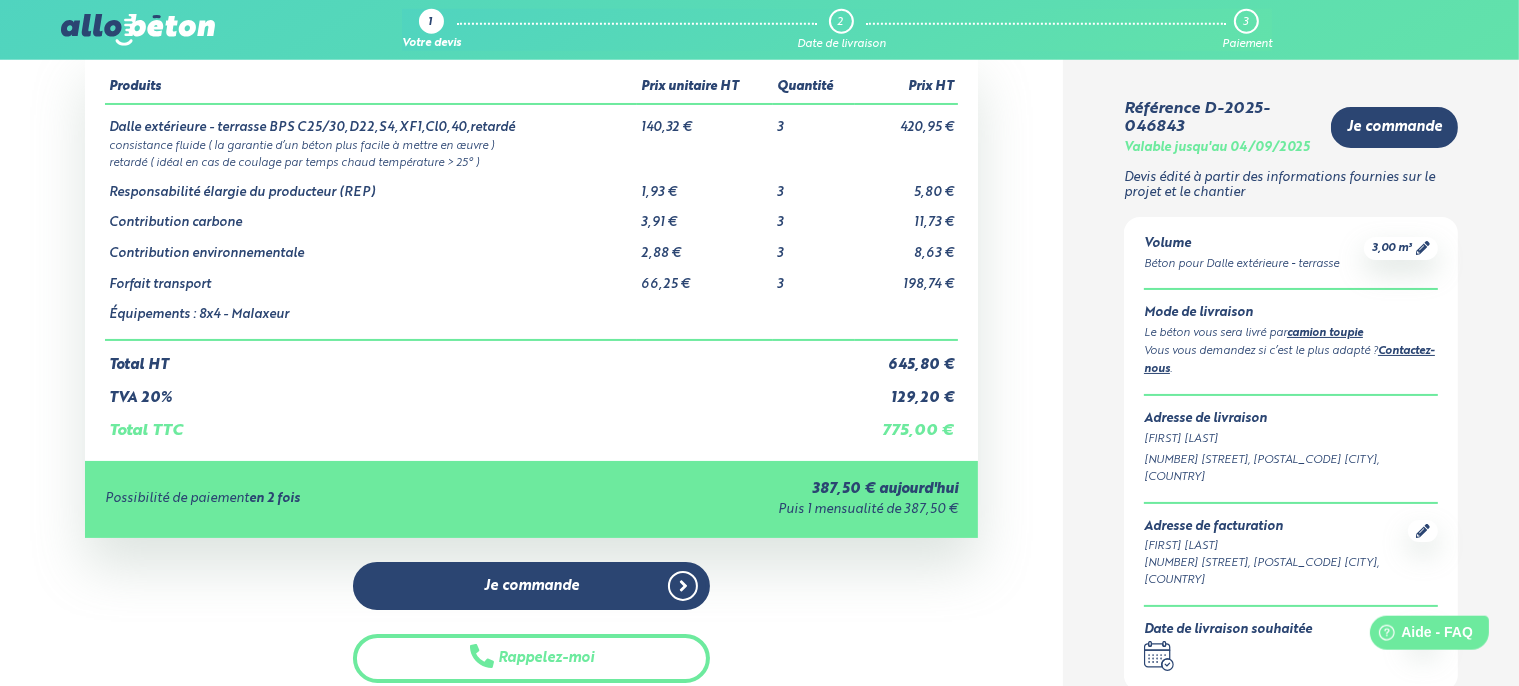 scroll, scrollTop: 105, scrollLeft: 0, axis: vertical 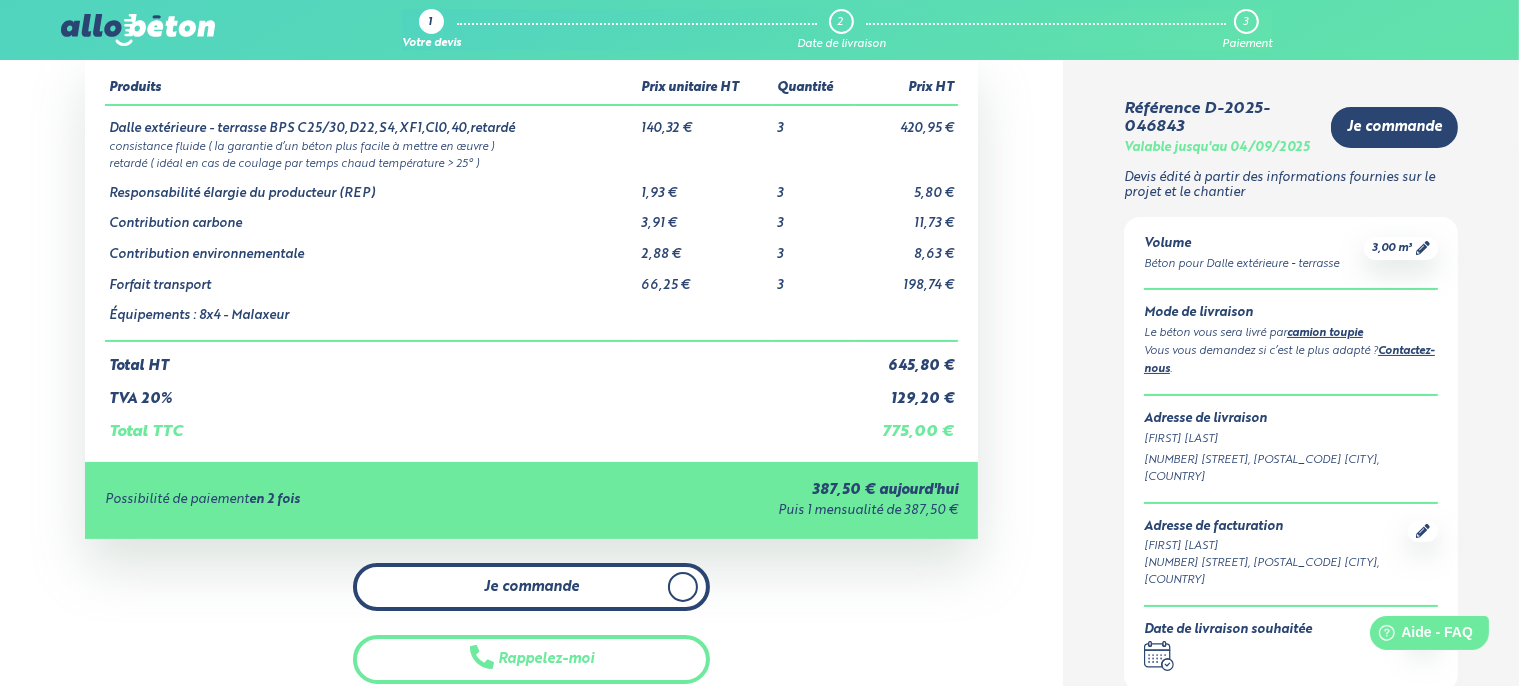 click on "Je commande" at bounding box center (531, 587) 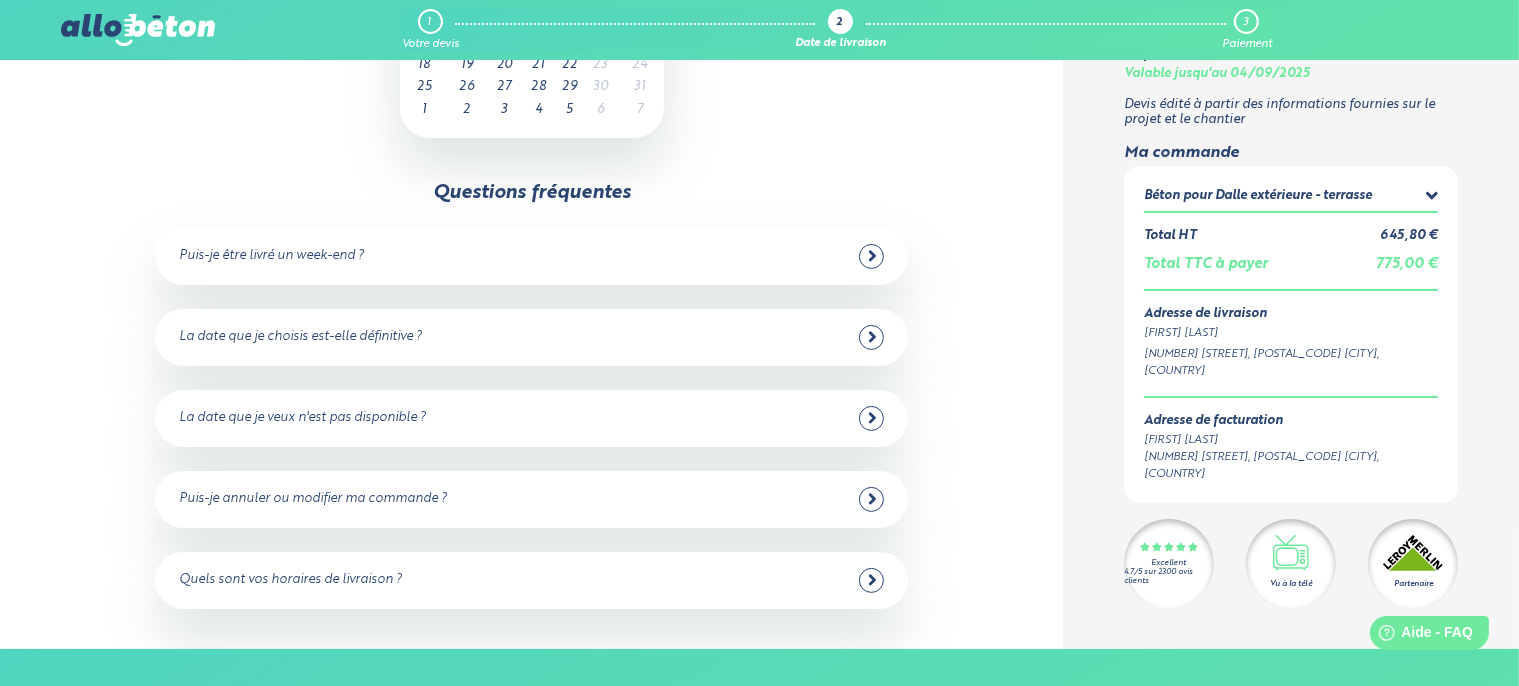 scroll, scrollTop: 0, scrollLeft: 0, axis: both 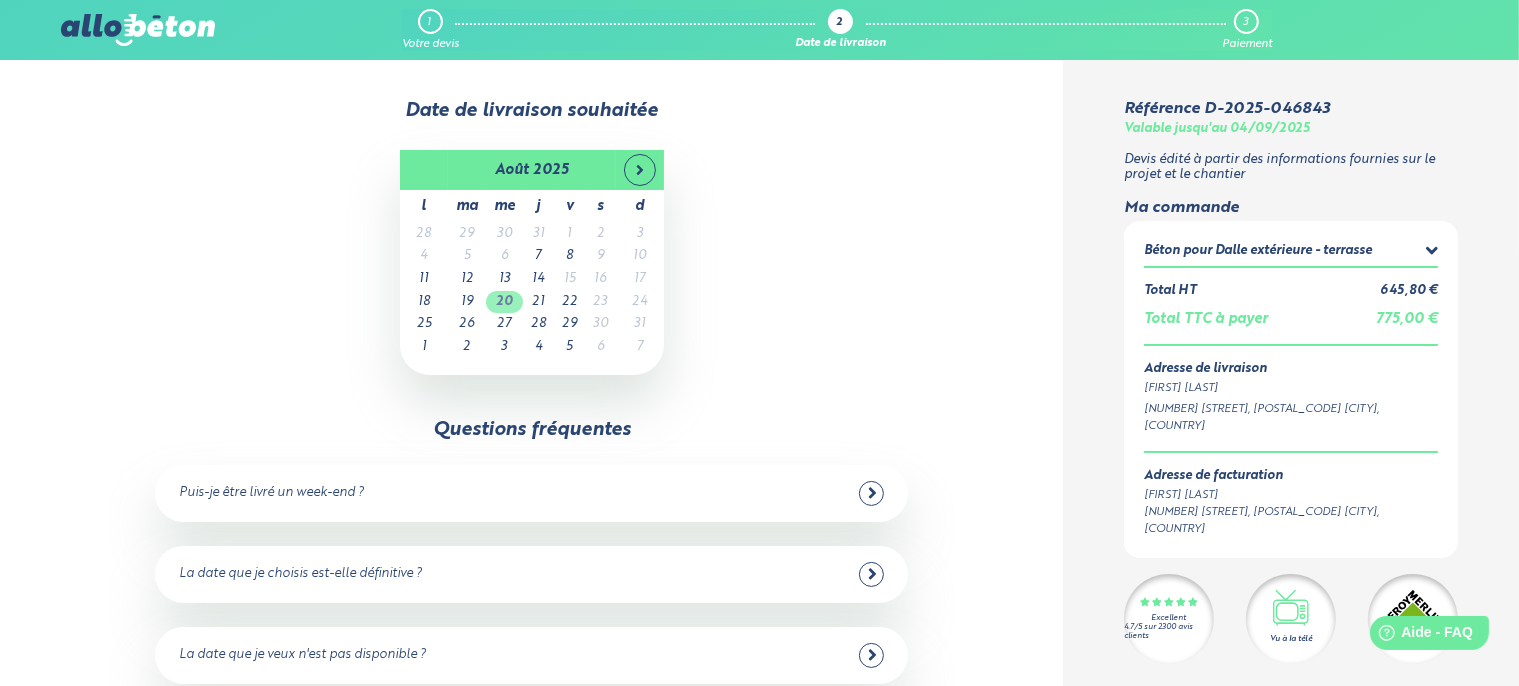 click on "20" at bounding box center [504, 302] 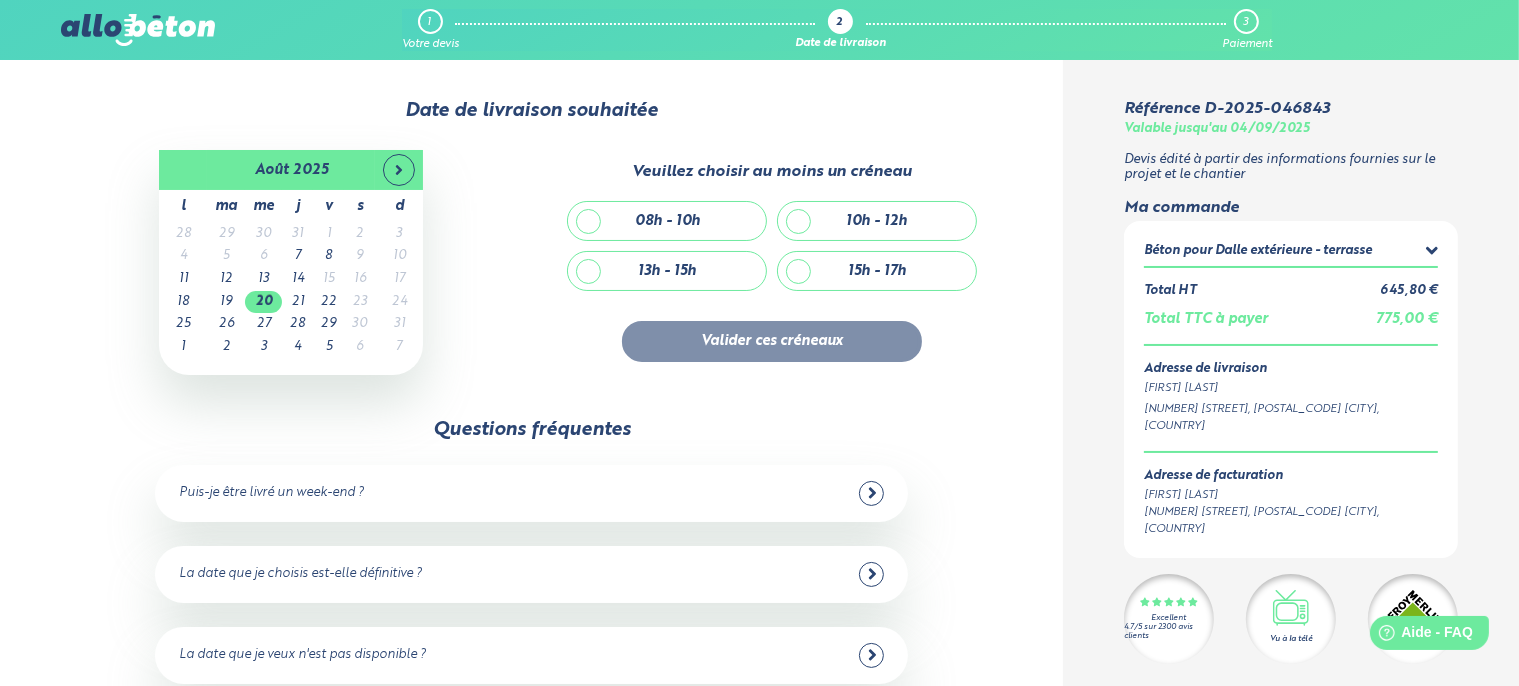 click on "10h - 12h" at bounding box center [877, 221] 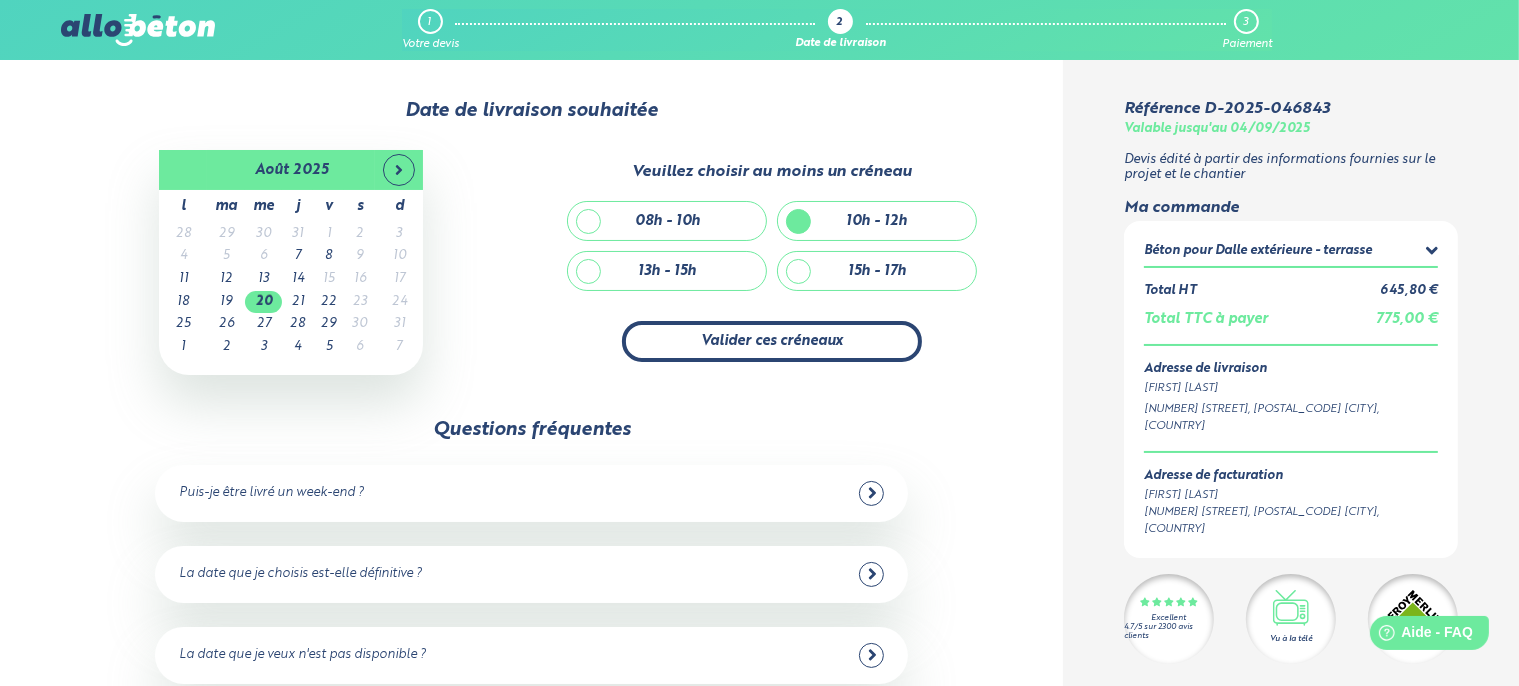 click on "Valider ces créneaux" at bounding box center [772, 341] 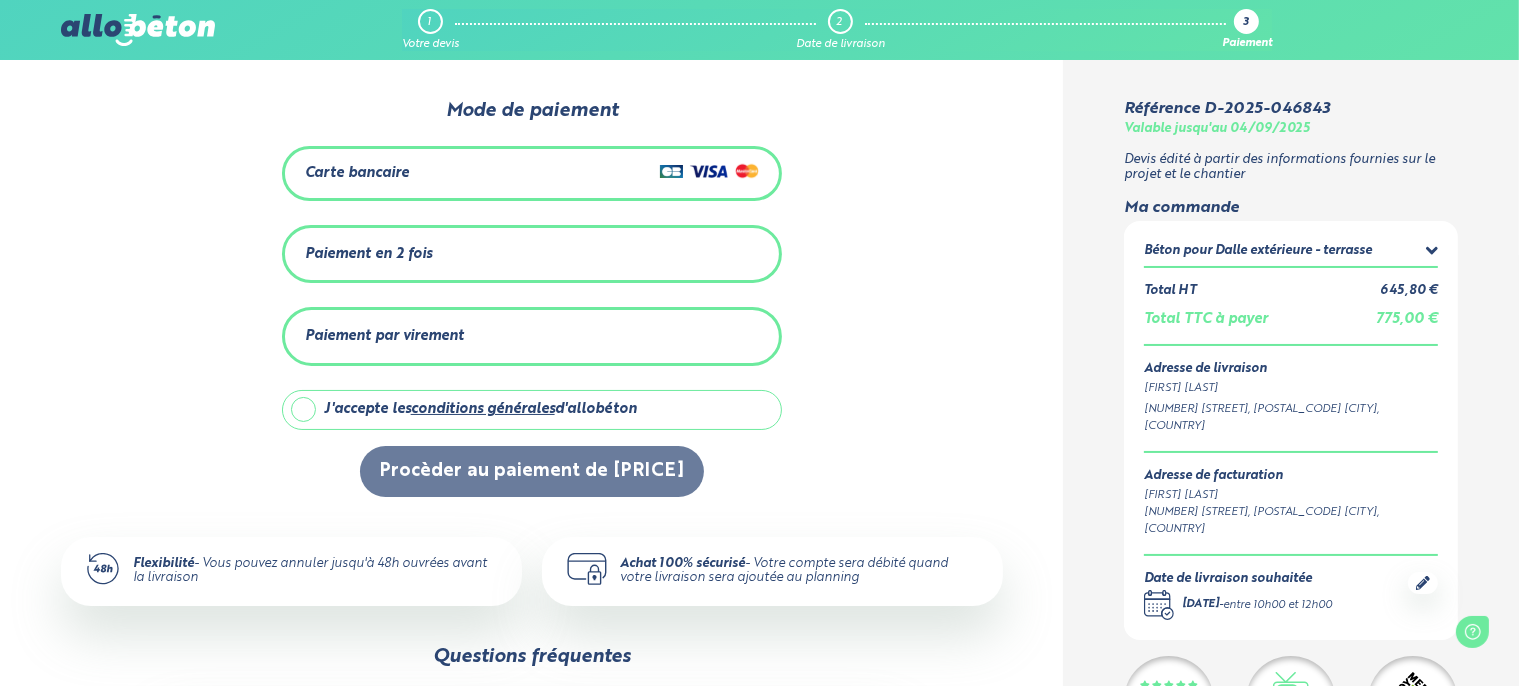 scroll, scrollTop: 0, scrollLeft: 0, axis: both 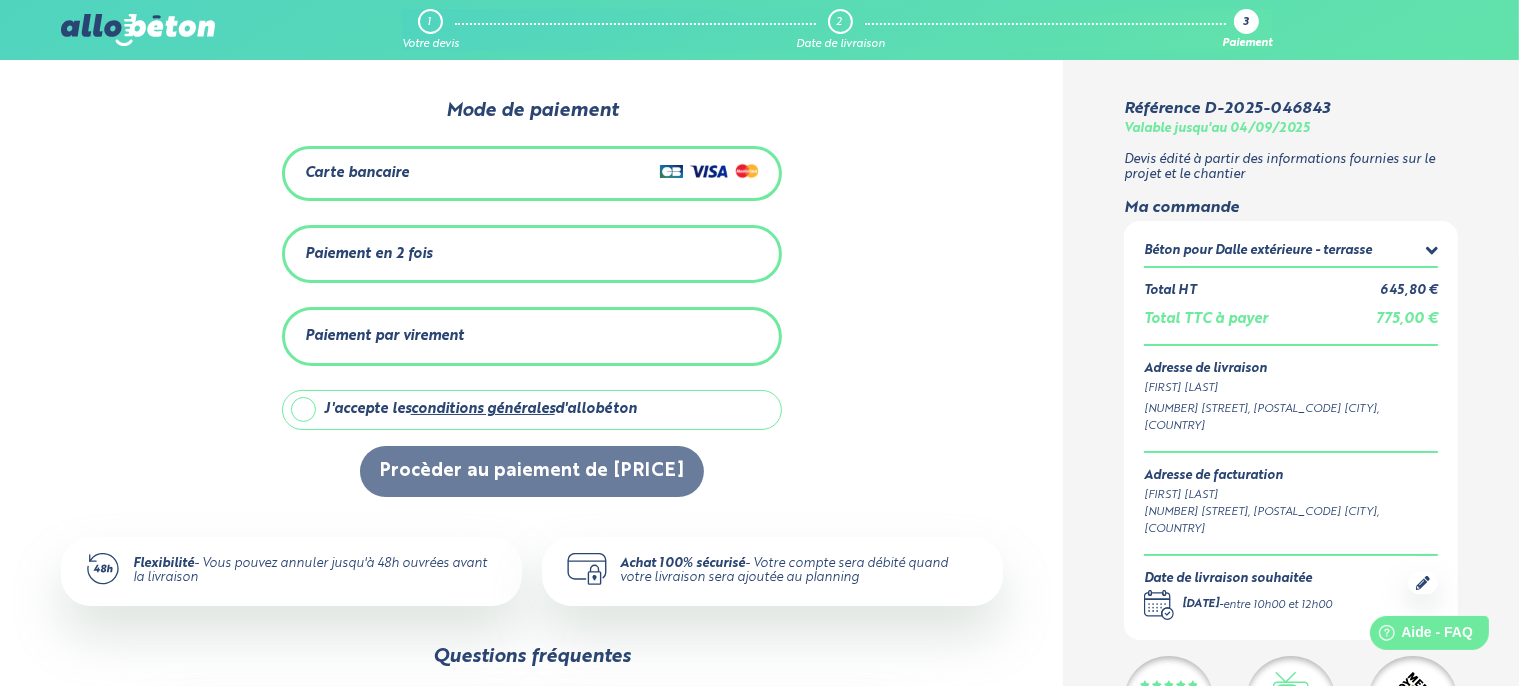 click on "Paiement en 2 fois" at bounding box center (532, 254) 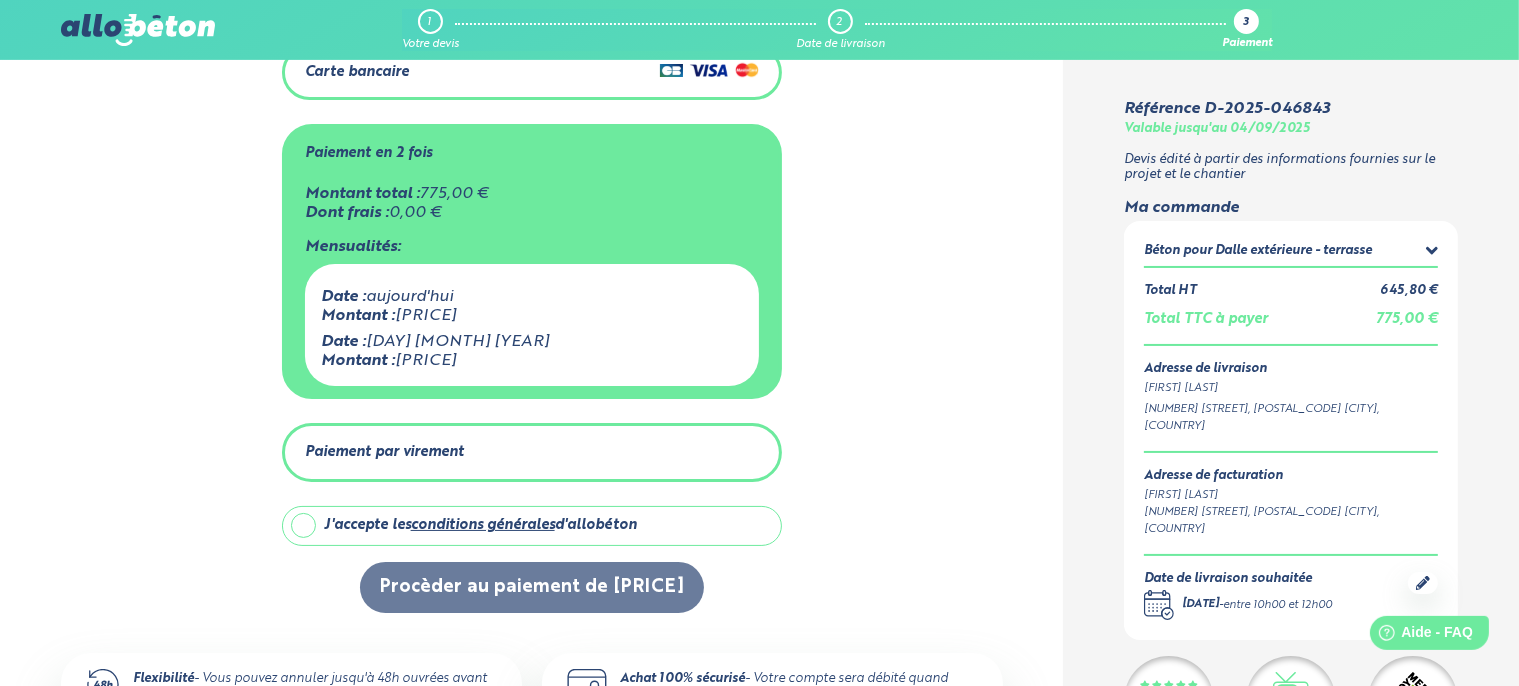 scroll, scrollTop: 105, scrollLeft: 0, axis: vertical 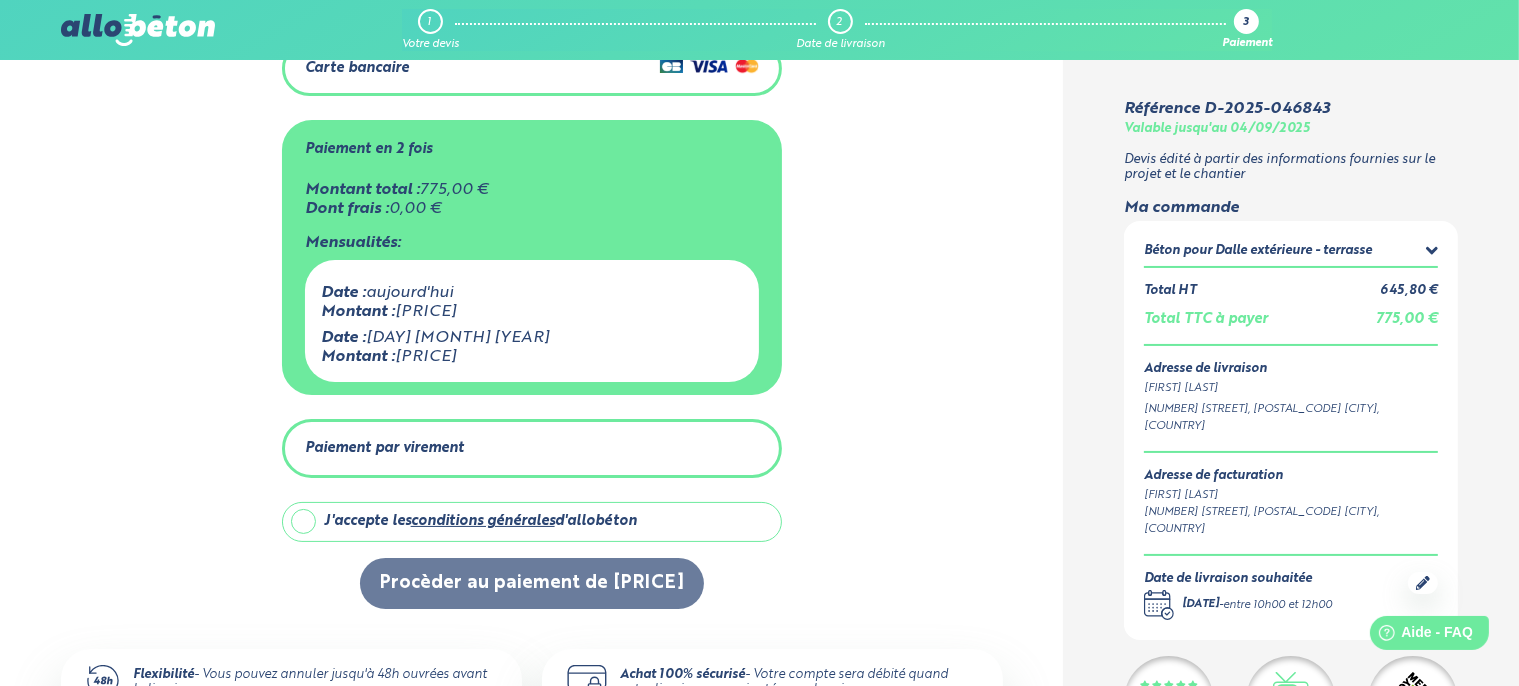 click on "J'accepte les  conditions générales  d'allobéton" at bounding box center [532, 522] 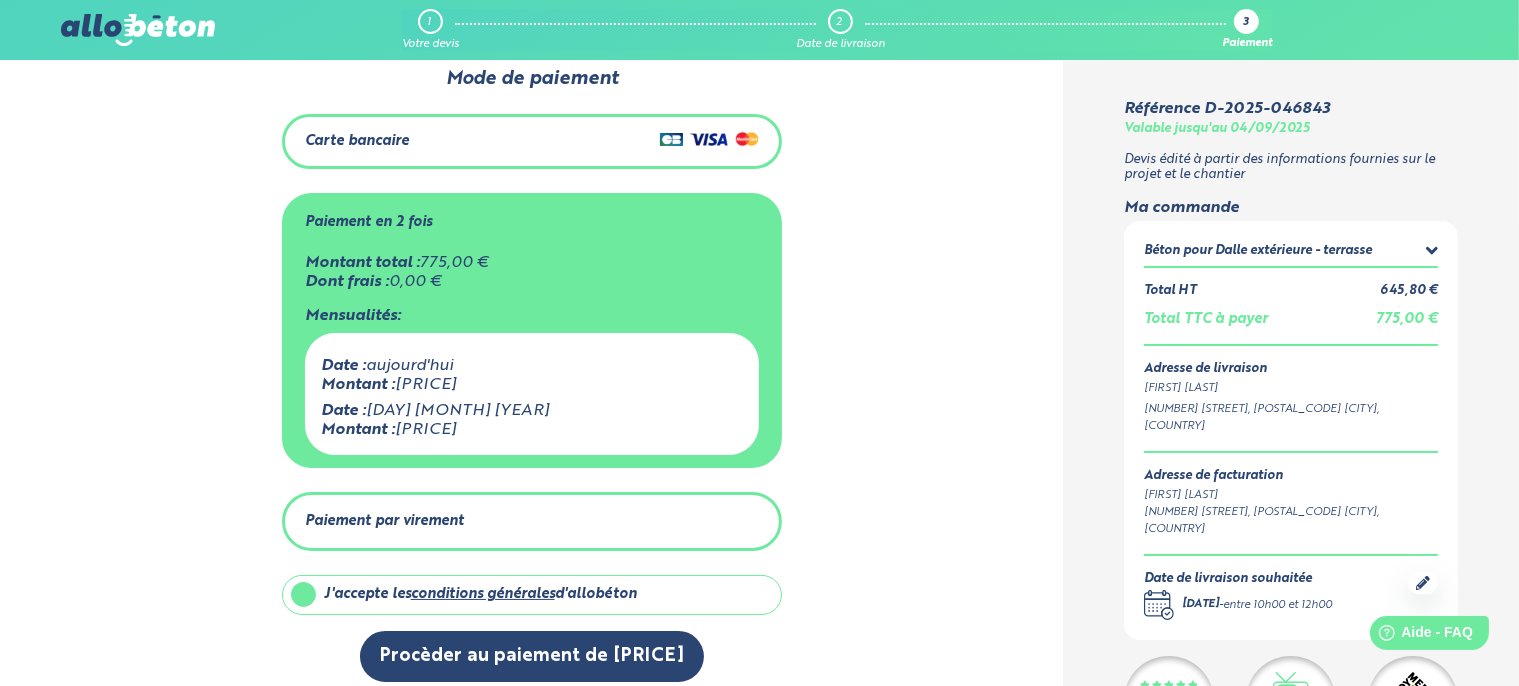 scroll, scrollTop: 0, scrollLeft: 0, axis: both 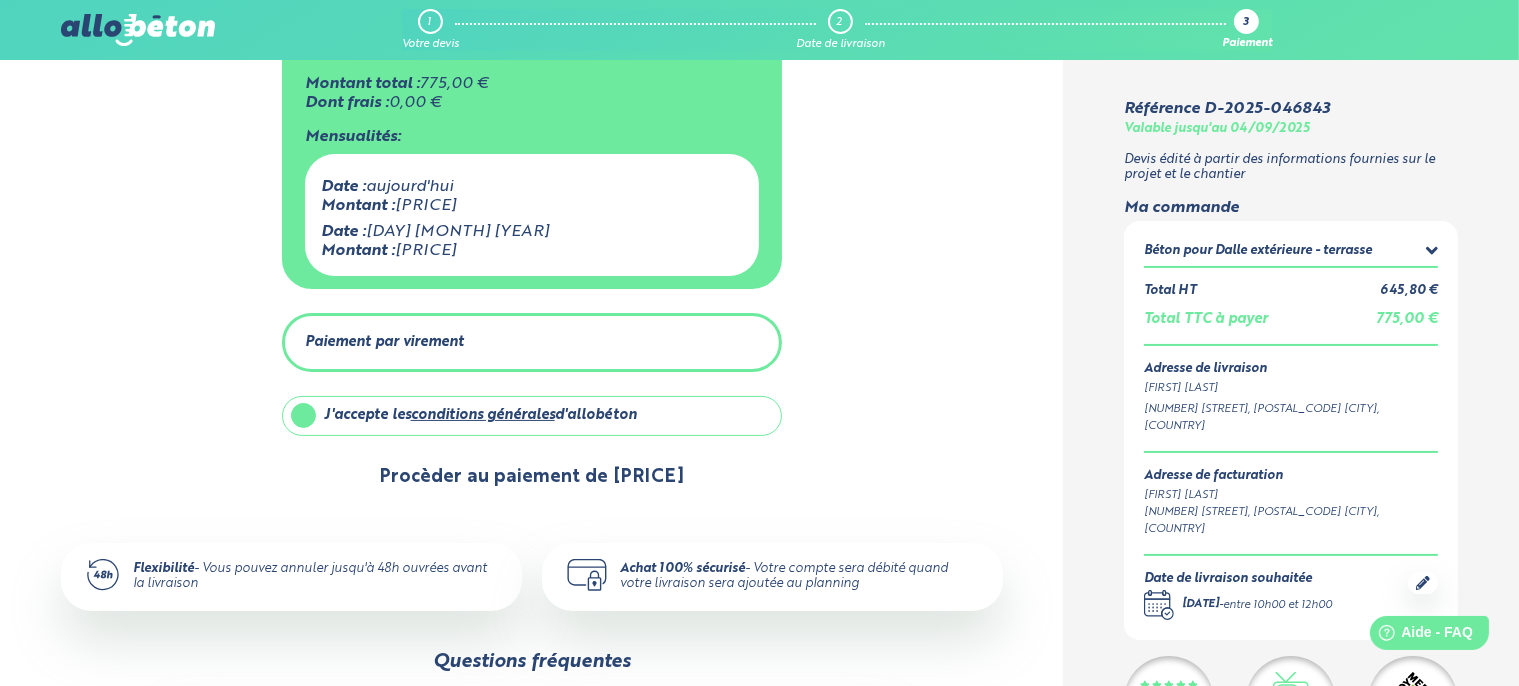 click on "Procèder au paiement de [PRICE]" at bounding box center [532, 477] 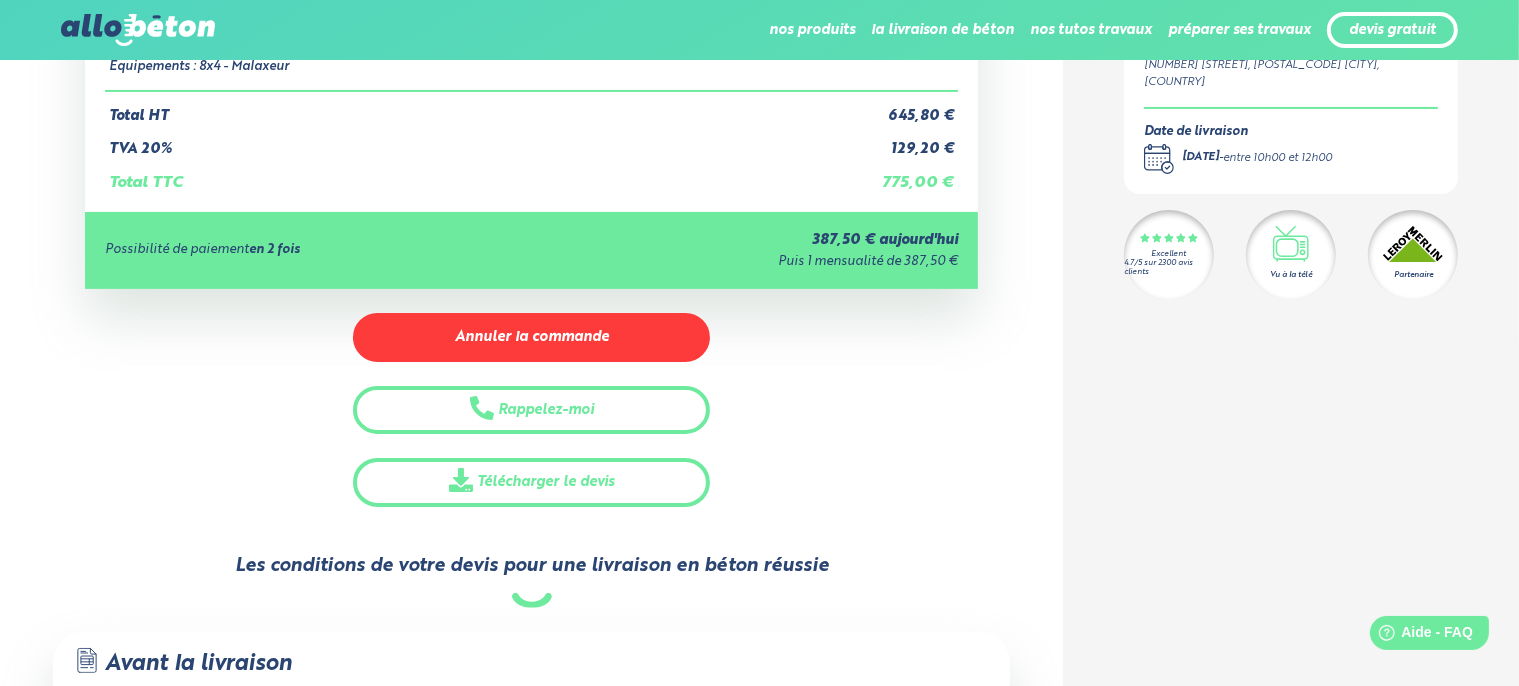 scroll, scrollTop: 0, scrollLeft: 0, axis: both 